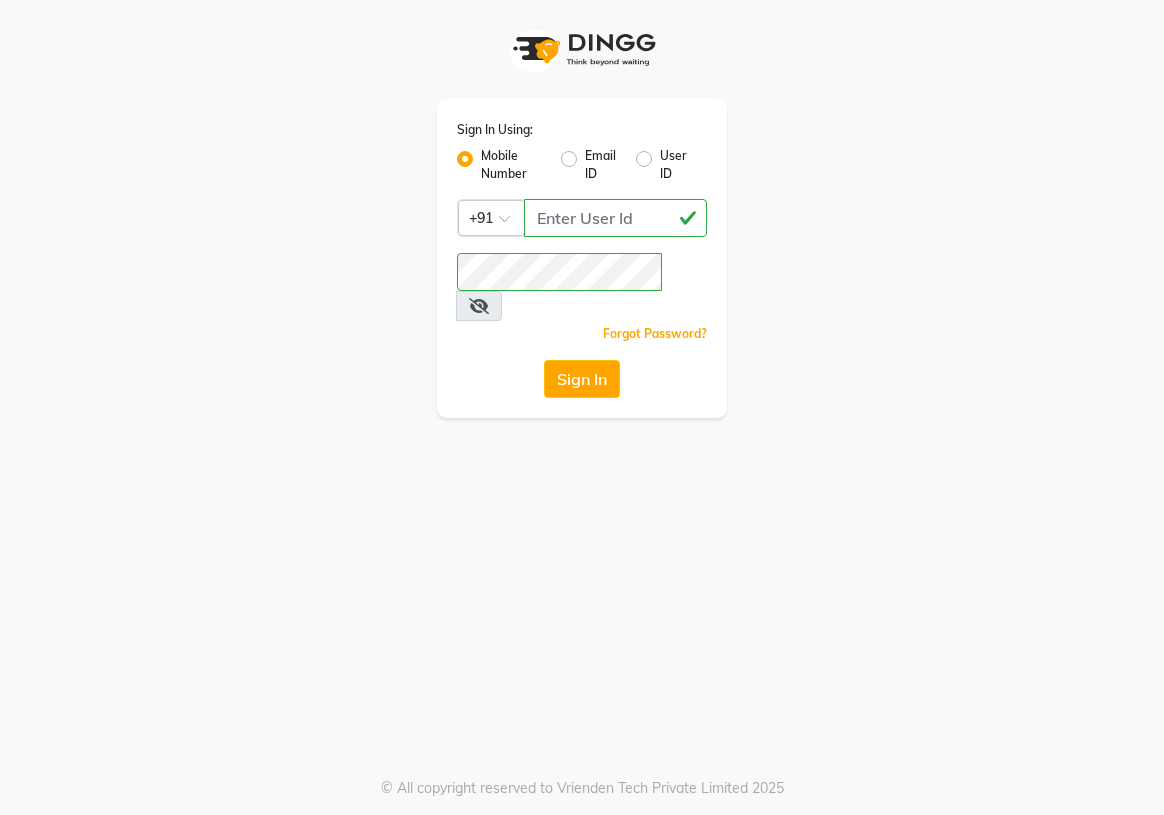 scroll, scrollTop: 0, scrollLeft: 0, axis: both 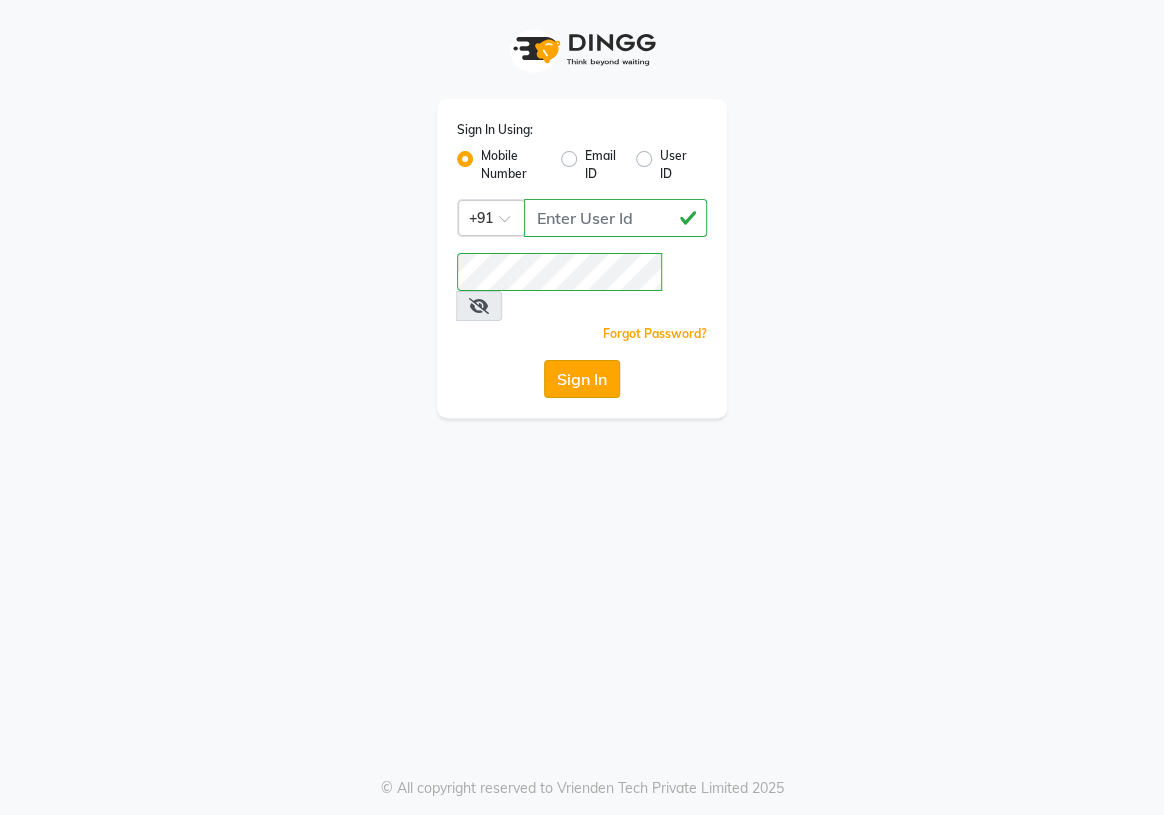 click on "Sign In" 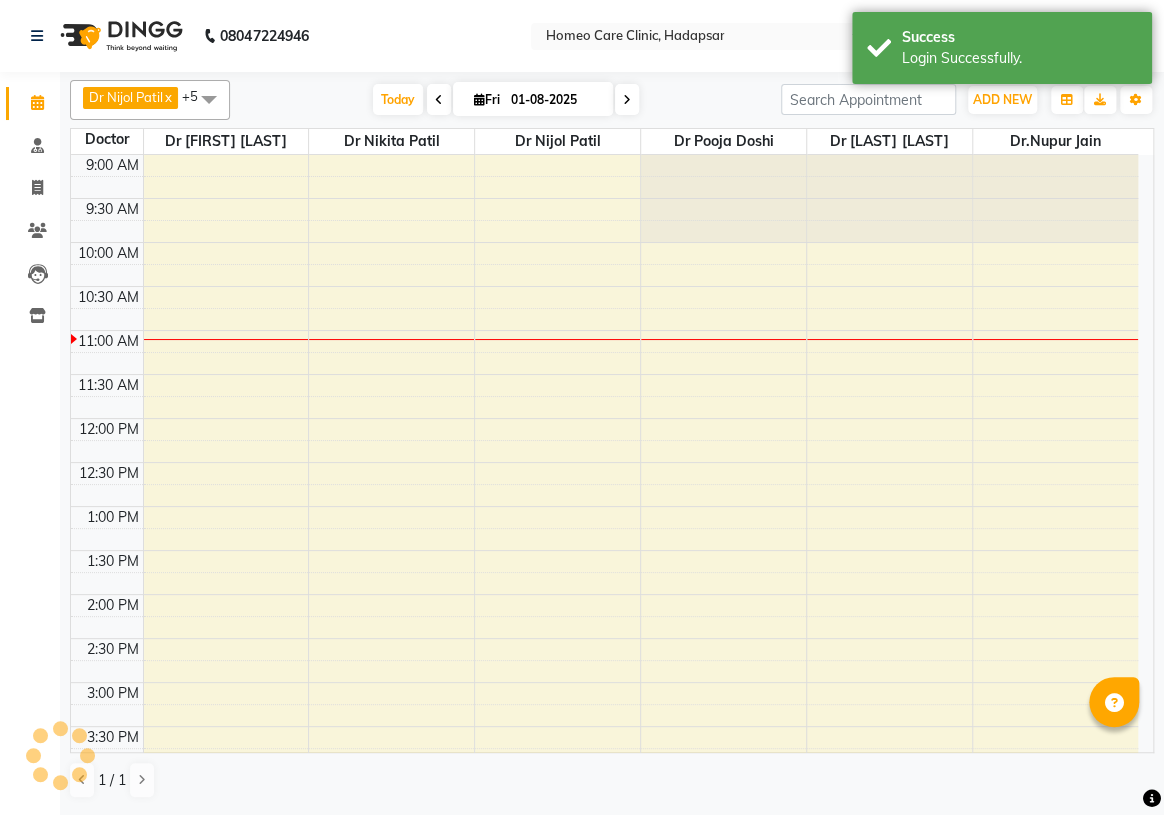scroll, scrollTop: 0, scrollLeft: 0, axis: both 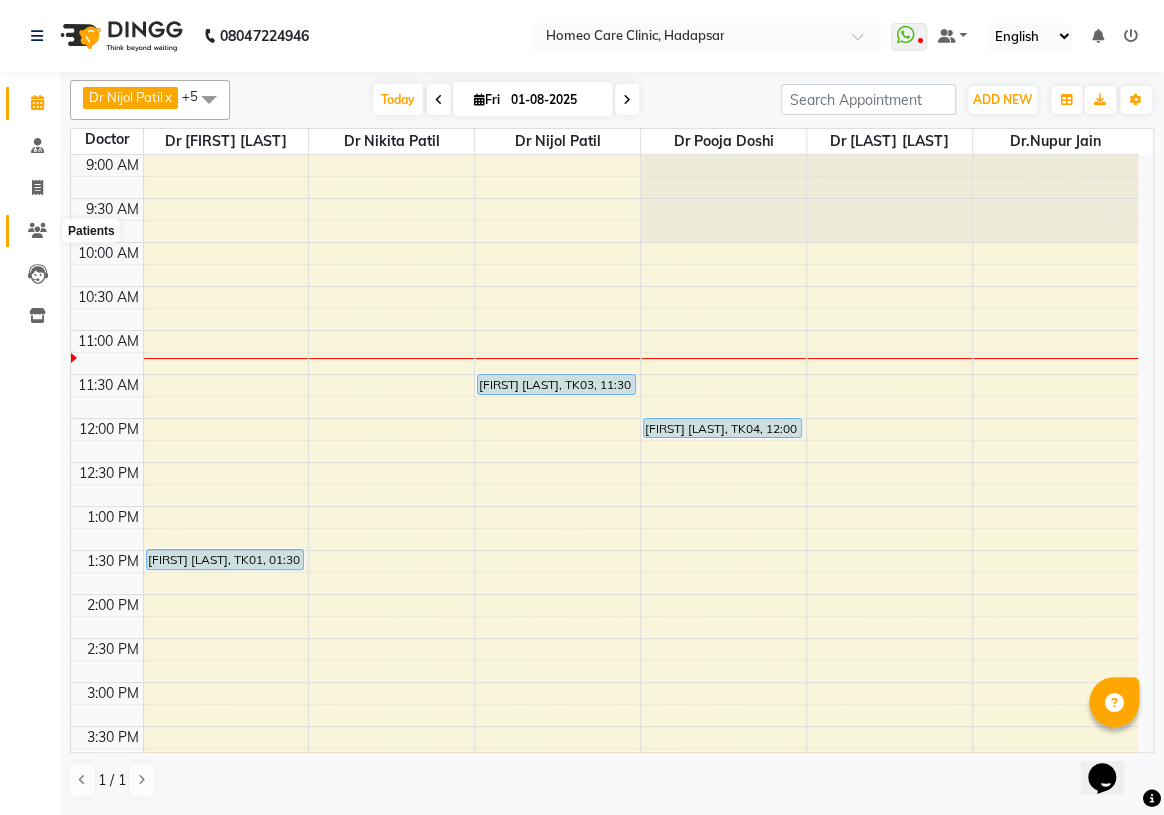 click 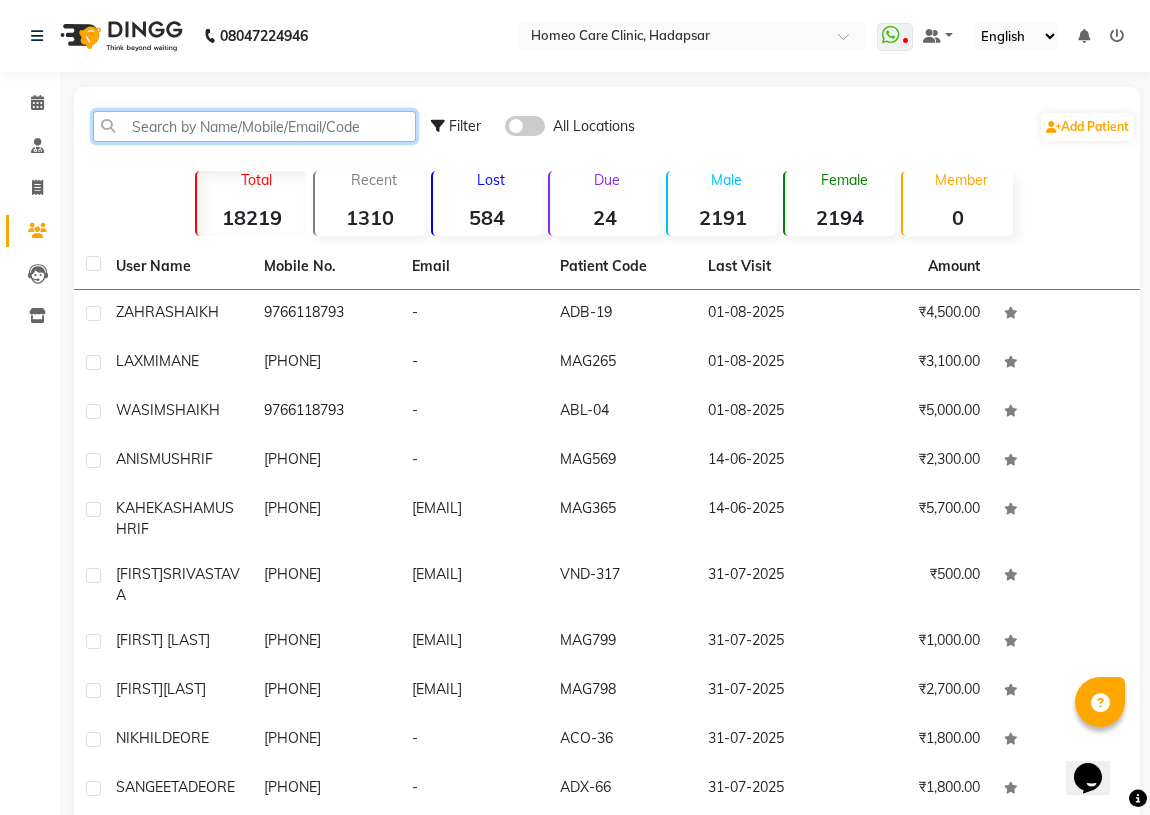 click 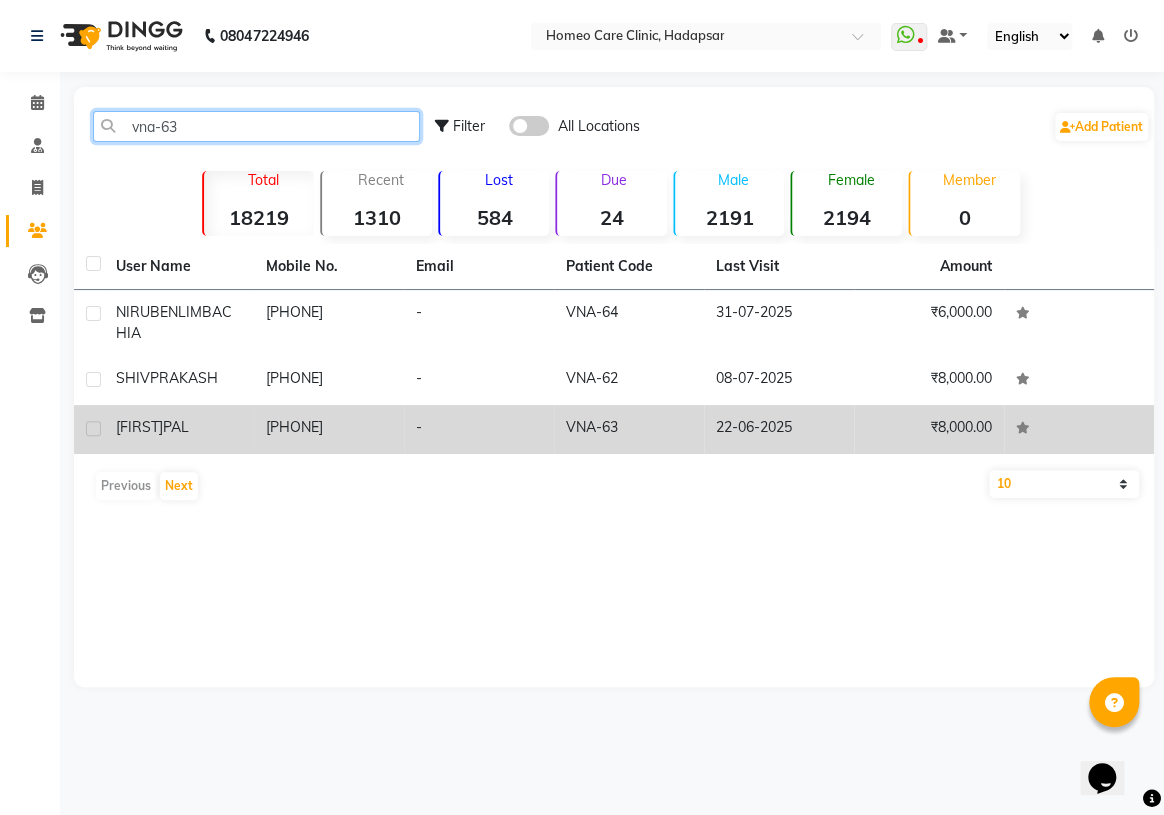 type on "vna-63" 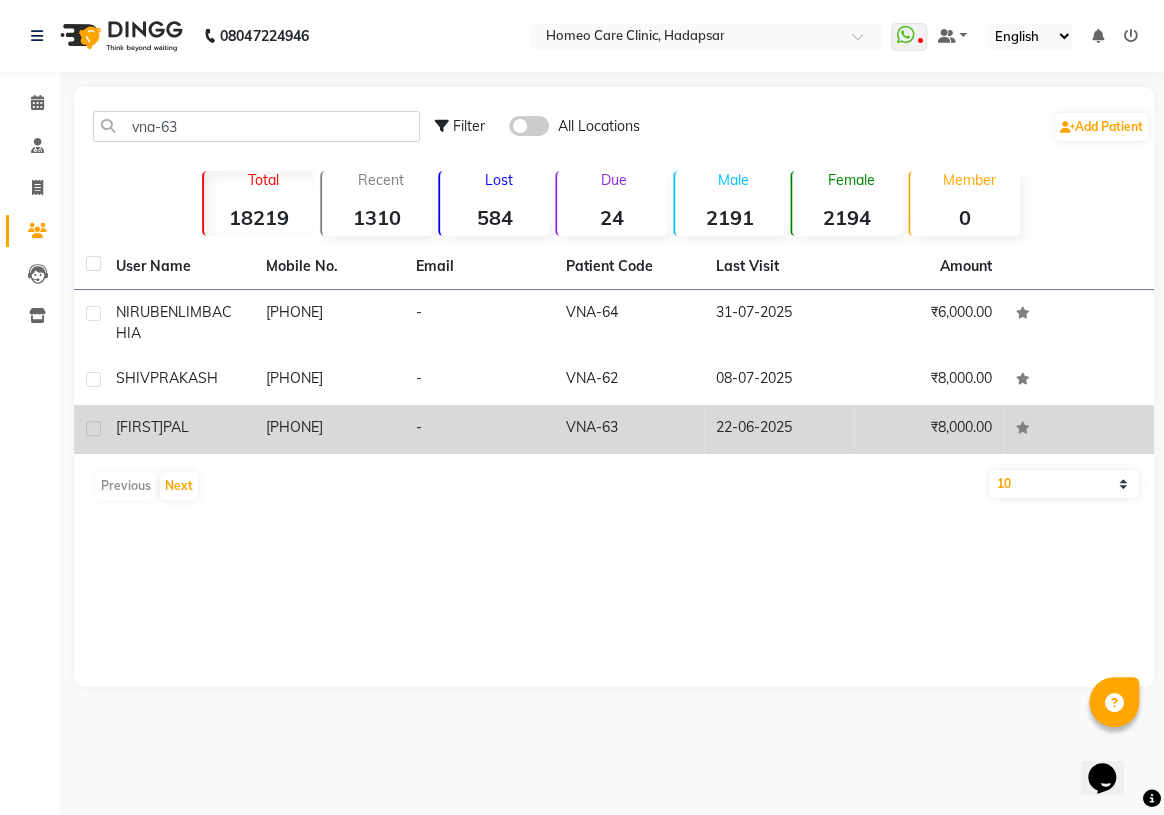 click on "VNA-63" 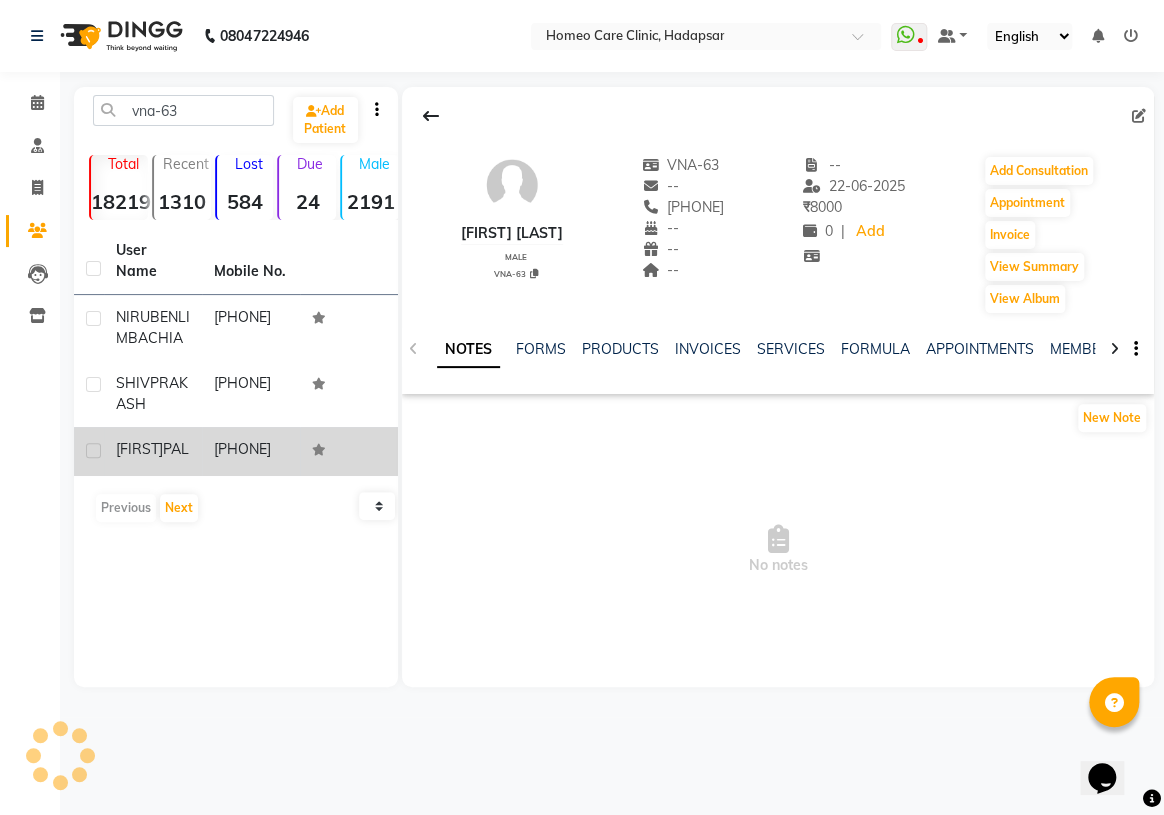 click on "[FIRST] [LAST] male VNA-63 VNA-63 -- [PHONE] -- -- -- -- [DATE] ₹ 8000 0 | Add Add Consultation Appointment Invoice View Summary View Album NOTES FORMS PRODUCTS INVOICES SERVICES FORMULA APPOINTMENTS MEMBERSHIP PACKAGES VOUCHERS GIFTCARDS POINTS FAMILY CARDS WALLET New Note No notes" 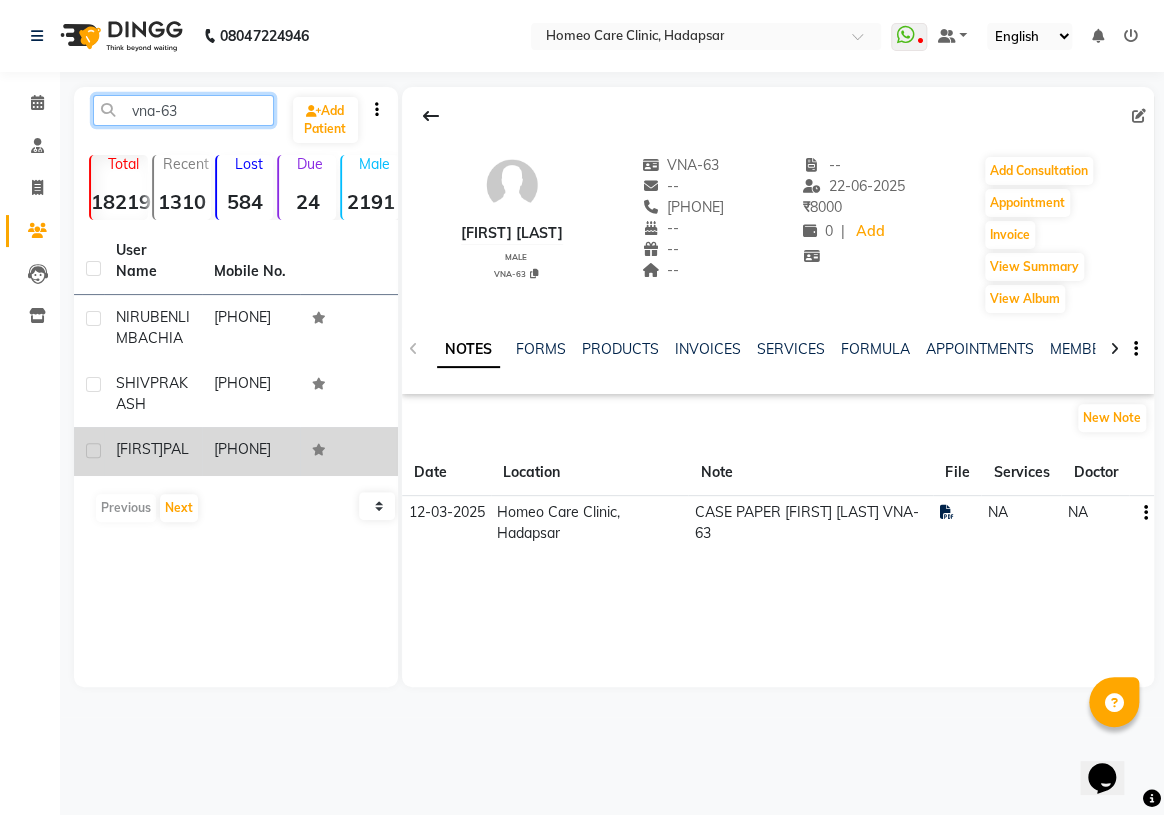 drag, startPoint x: 209, startPoint y: 105, endPoint x: 0, endPoint y: 187, distance: 224.51057 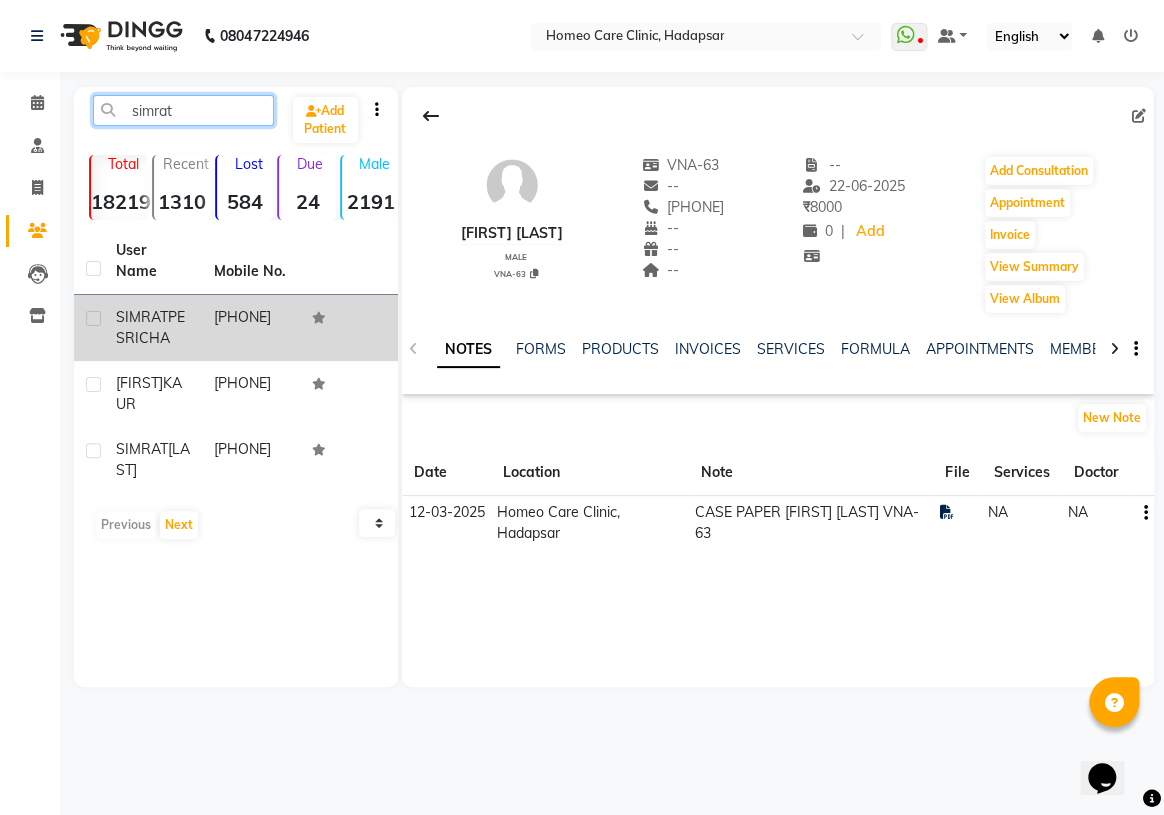 type on "simrat" 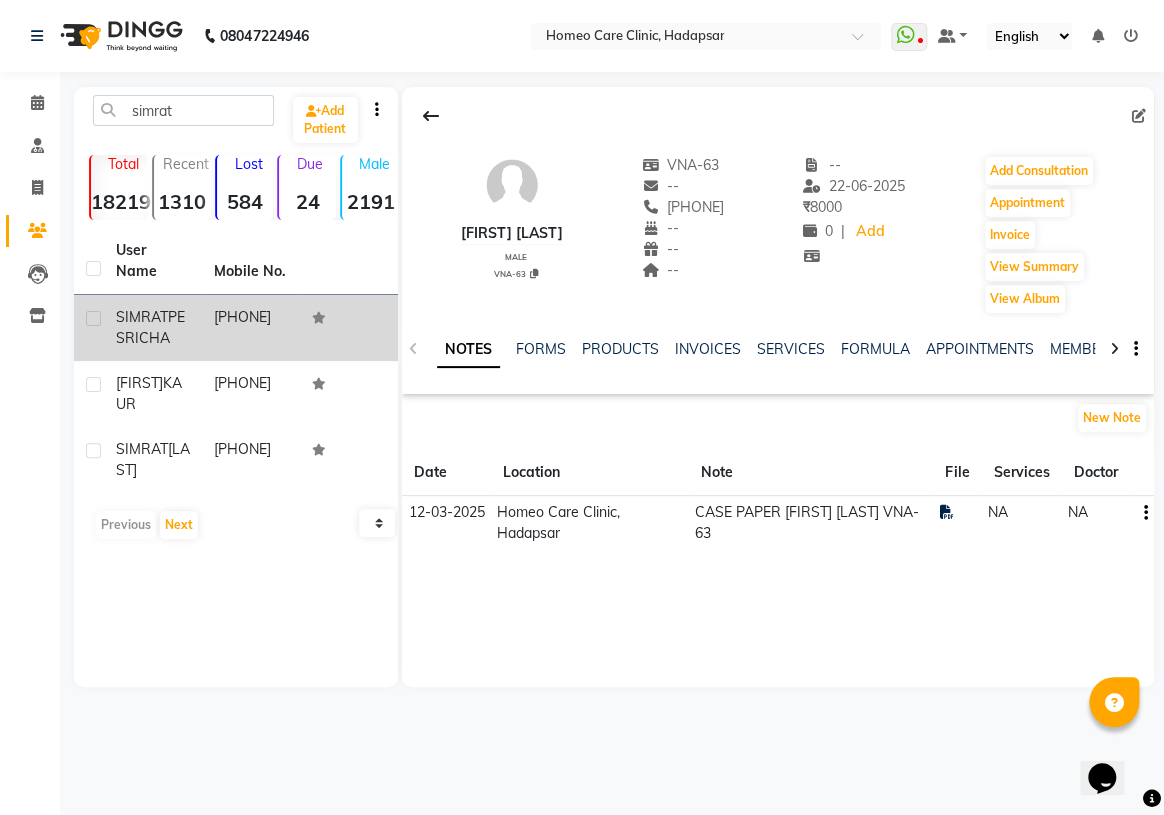 click on "[FIRST] [LAST]" 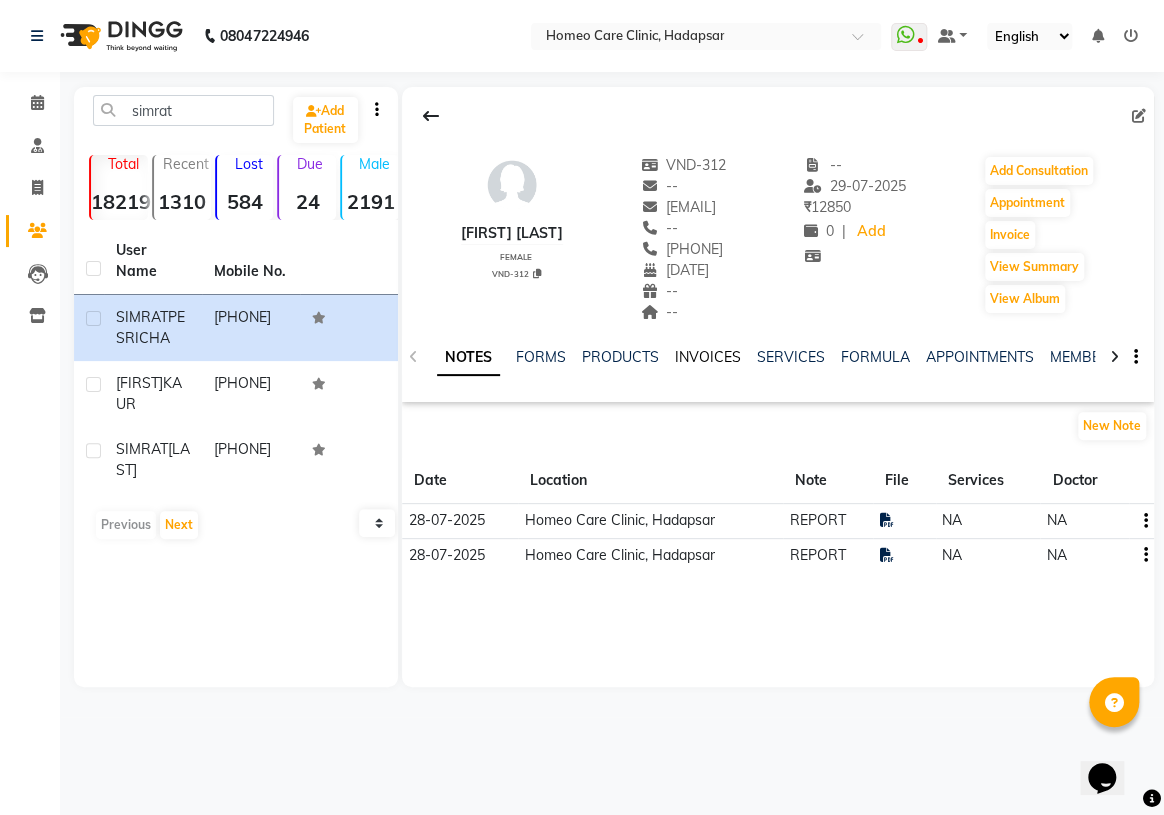 click on "INVOICES" 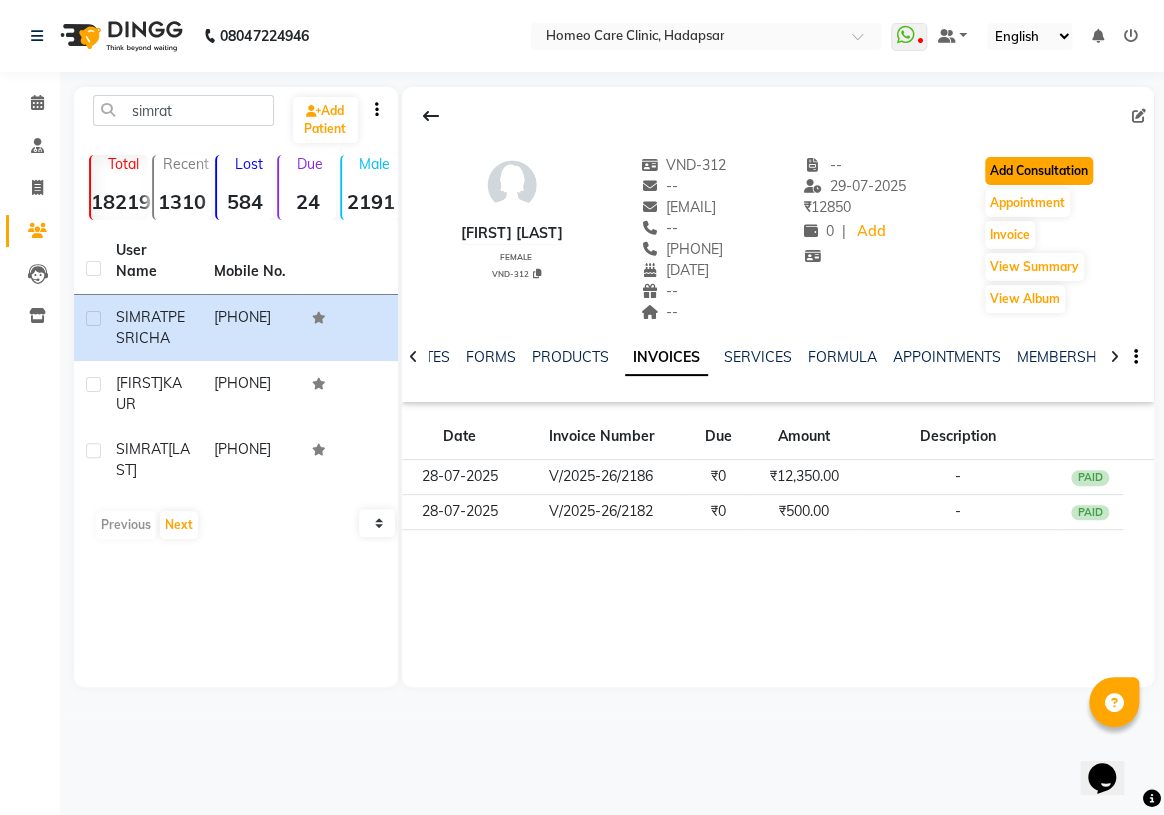 click on "Add Consultation" 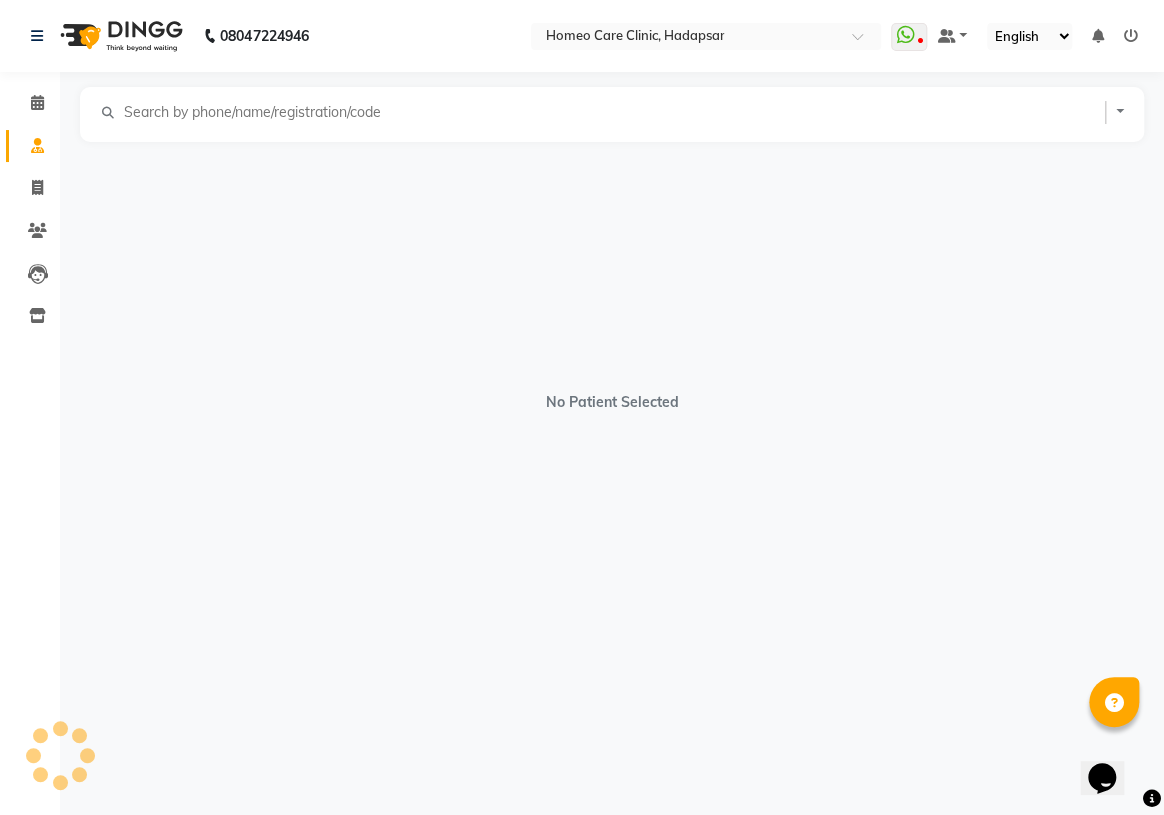 select on "female" 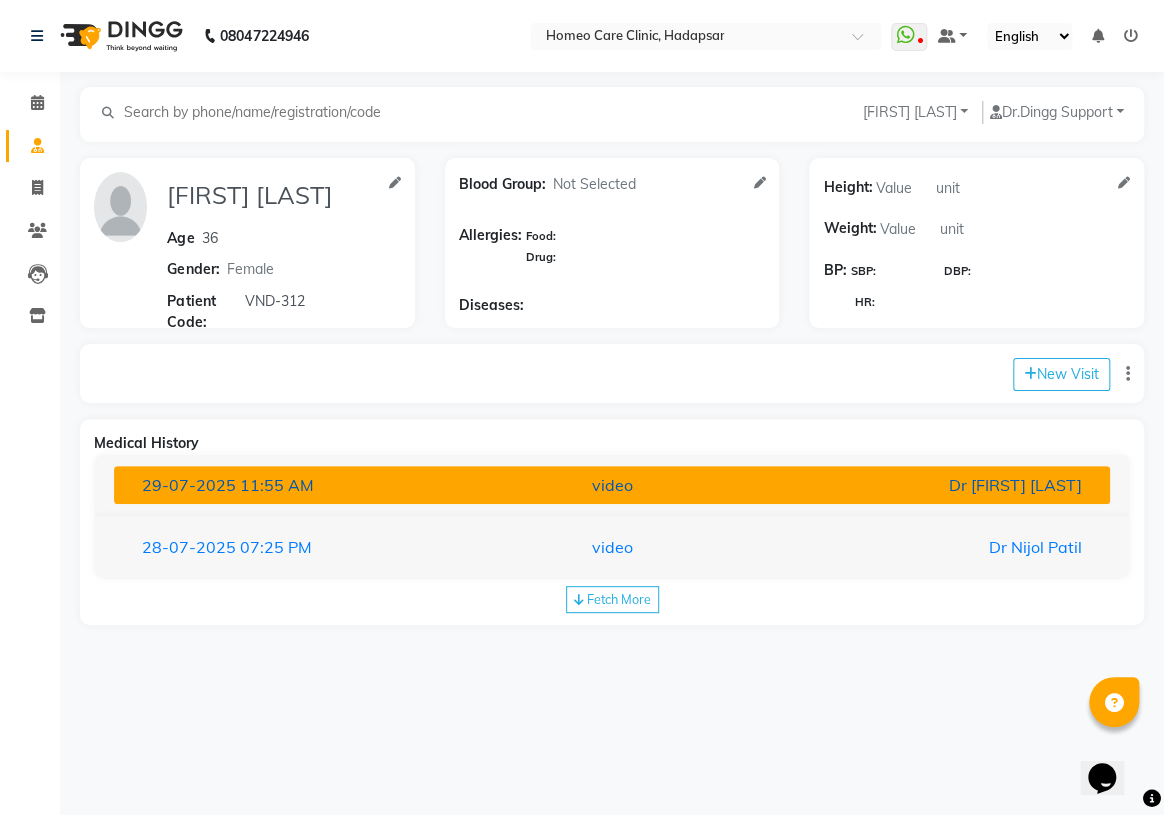 click on "[DATE] [TIME]" at bounding box center [288, 485] 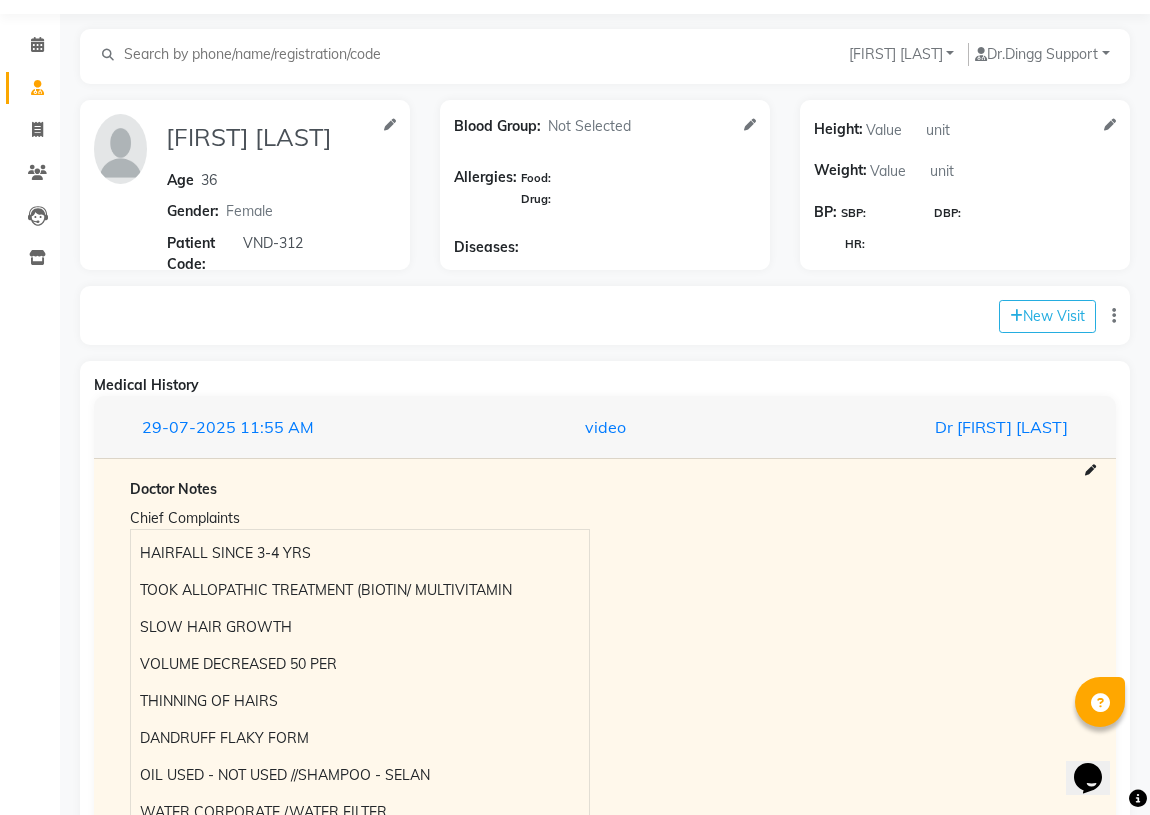 scroll, scrollTop: 0, scrollLeft: 0, axis: both 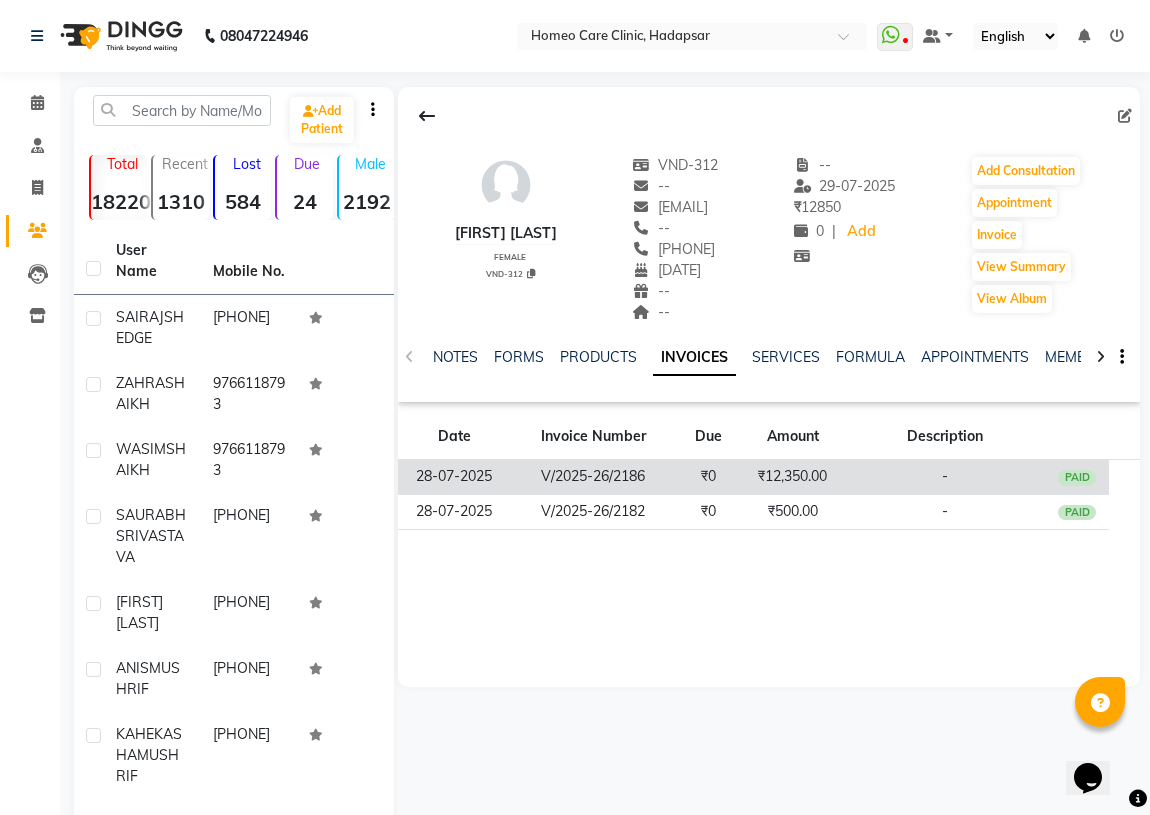 click on "₹0" 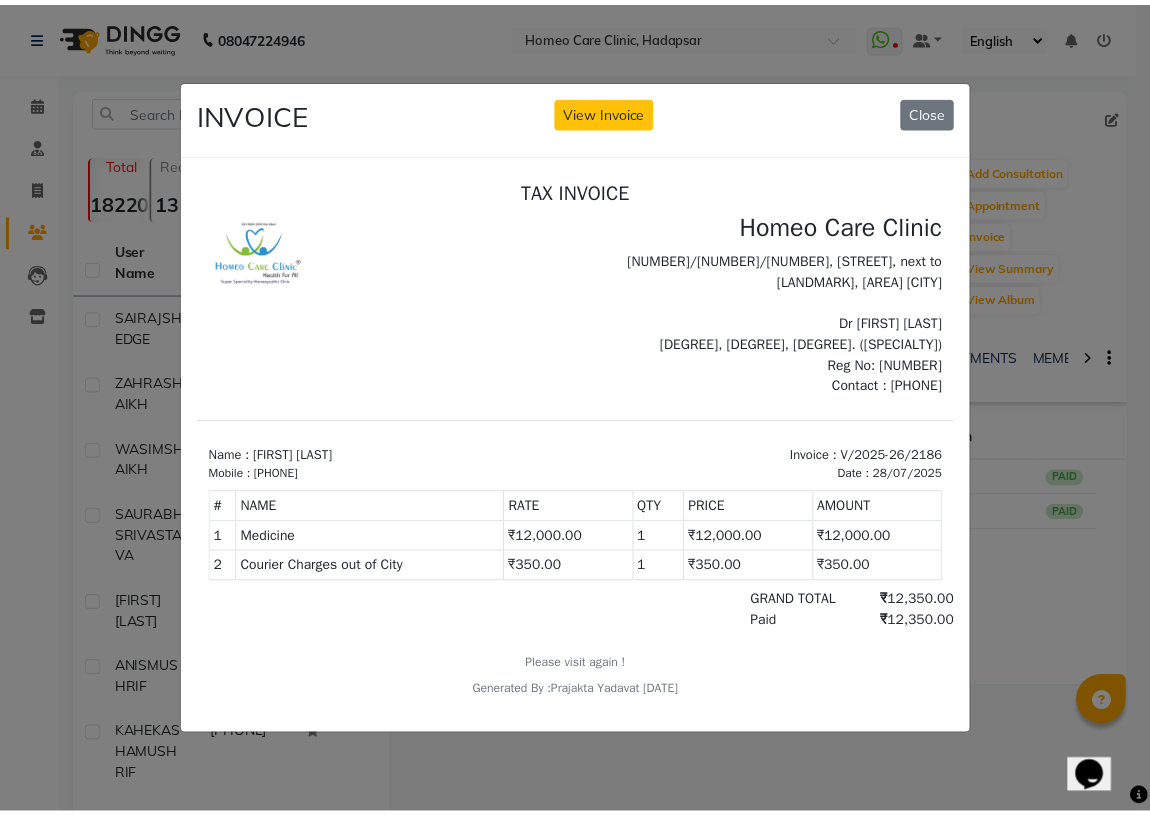 scroll, scrollTop: 0, scrollLeft: 0, axis: both 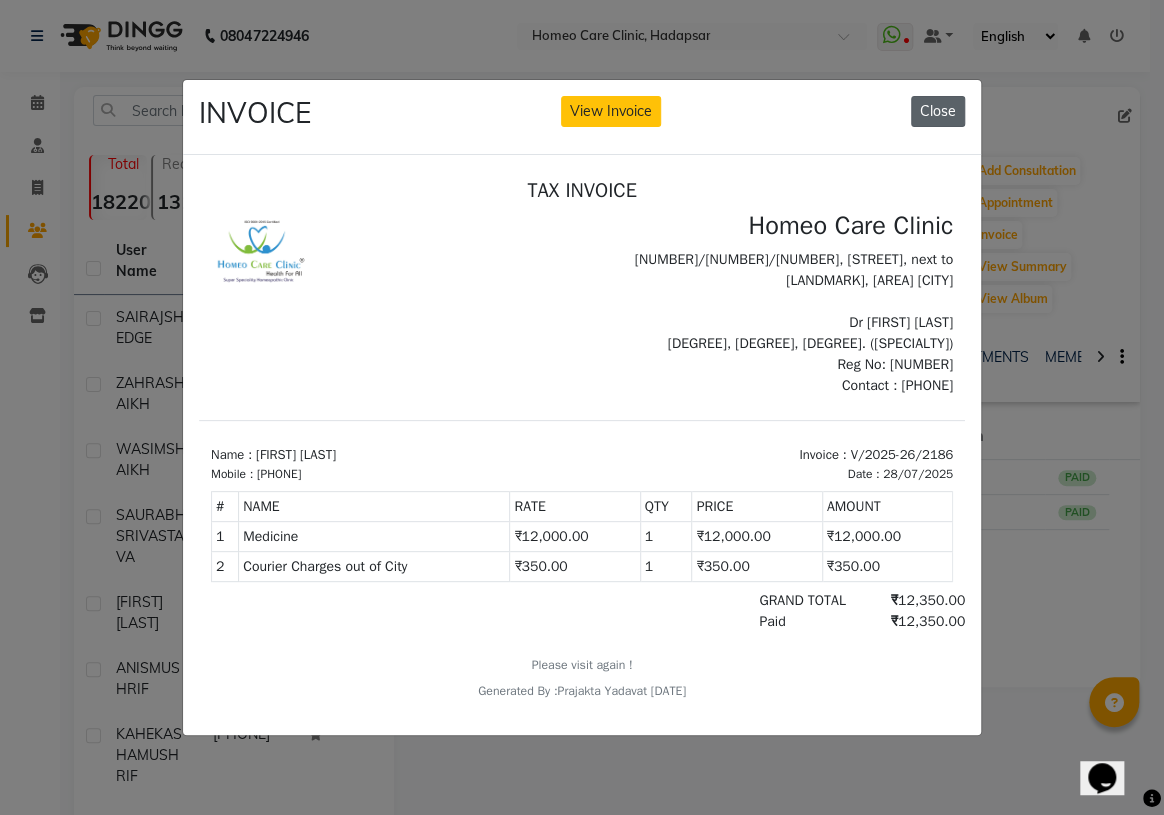 click on "Close" 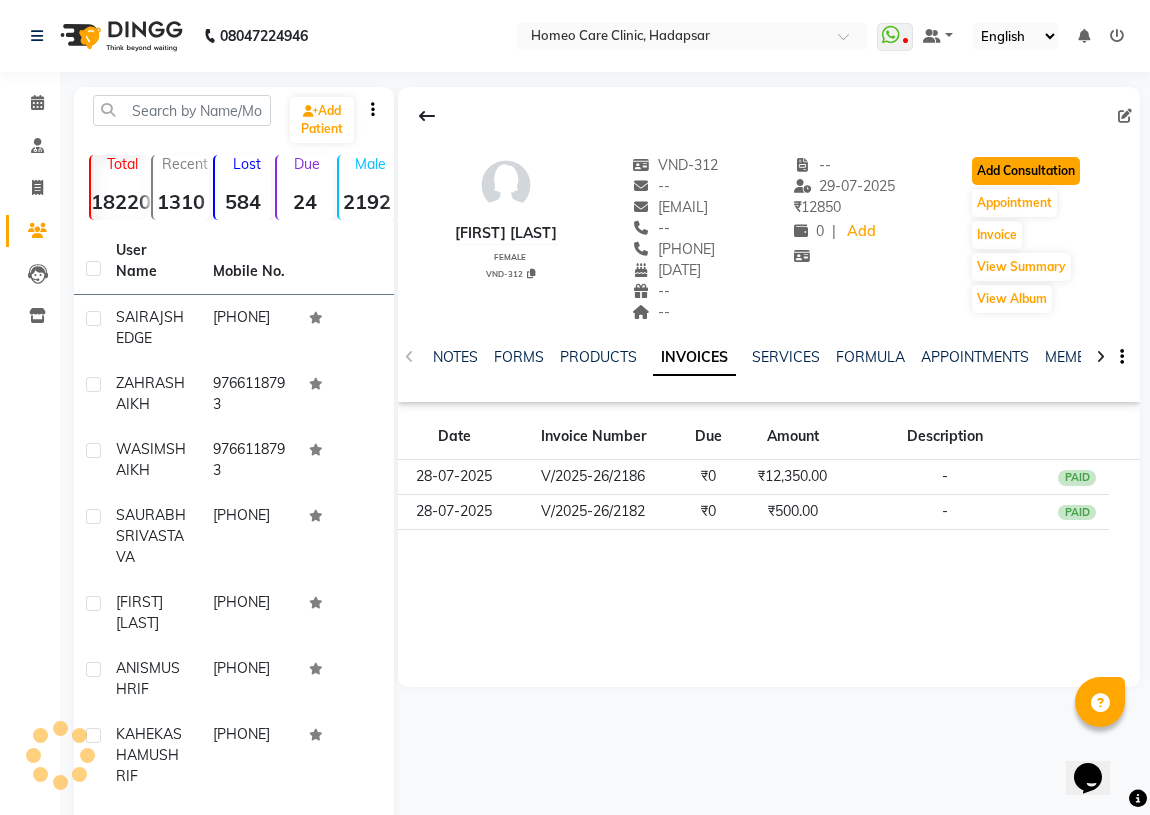 click on "Add Consultation" 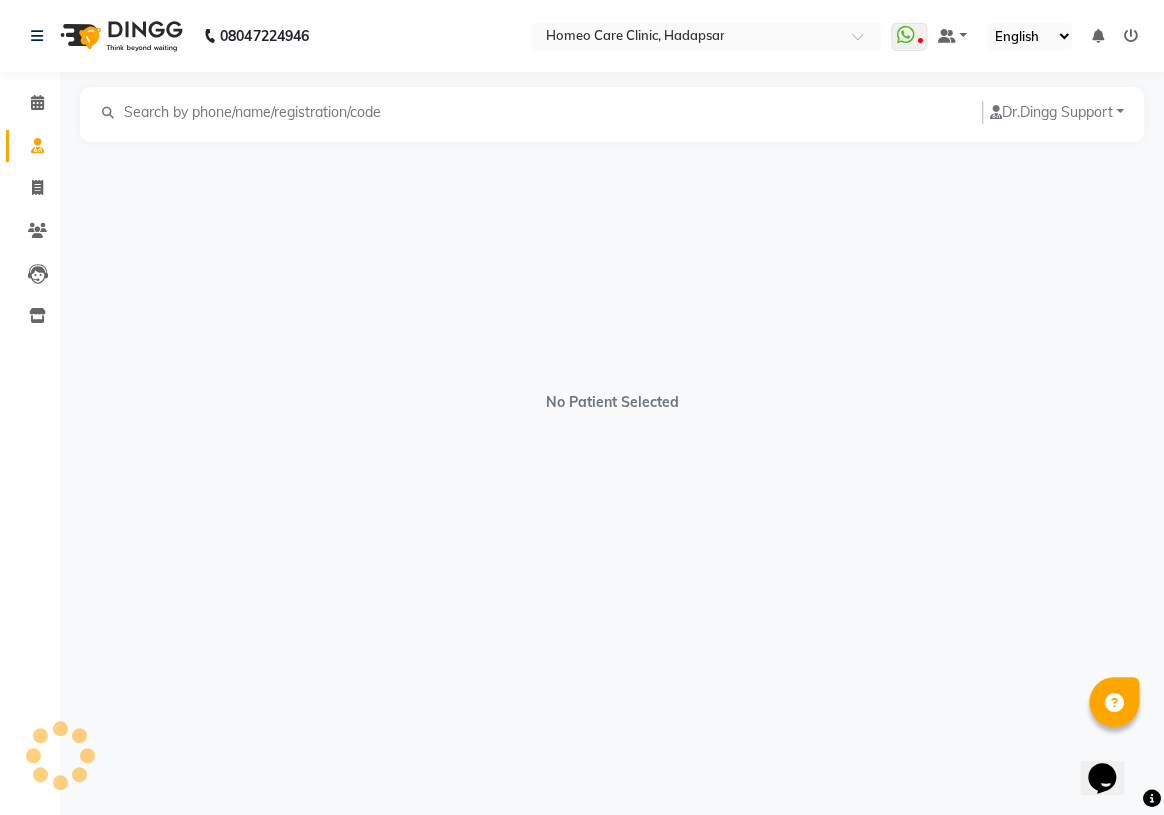 select on "female" 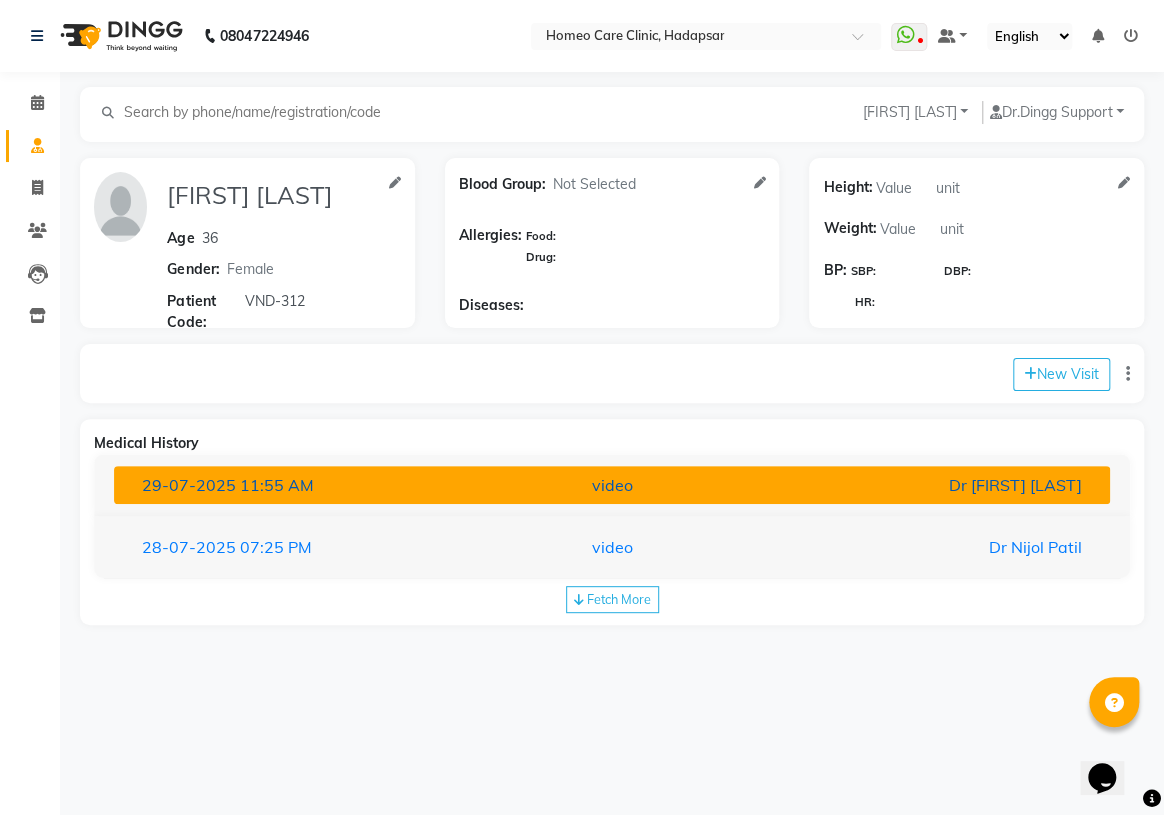 click on "video" at bounding box center (611, 485) 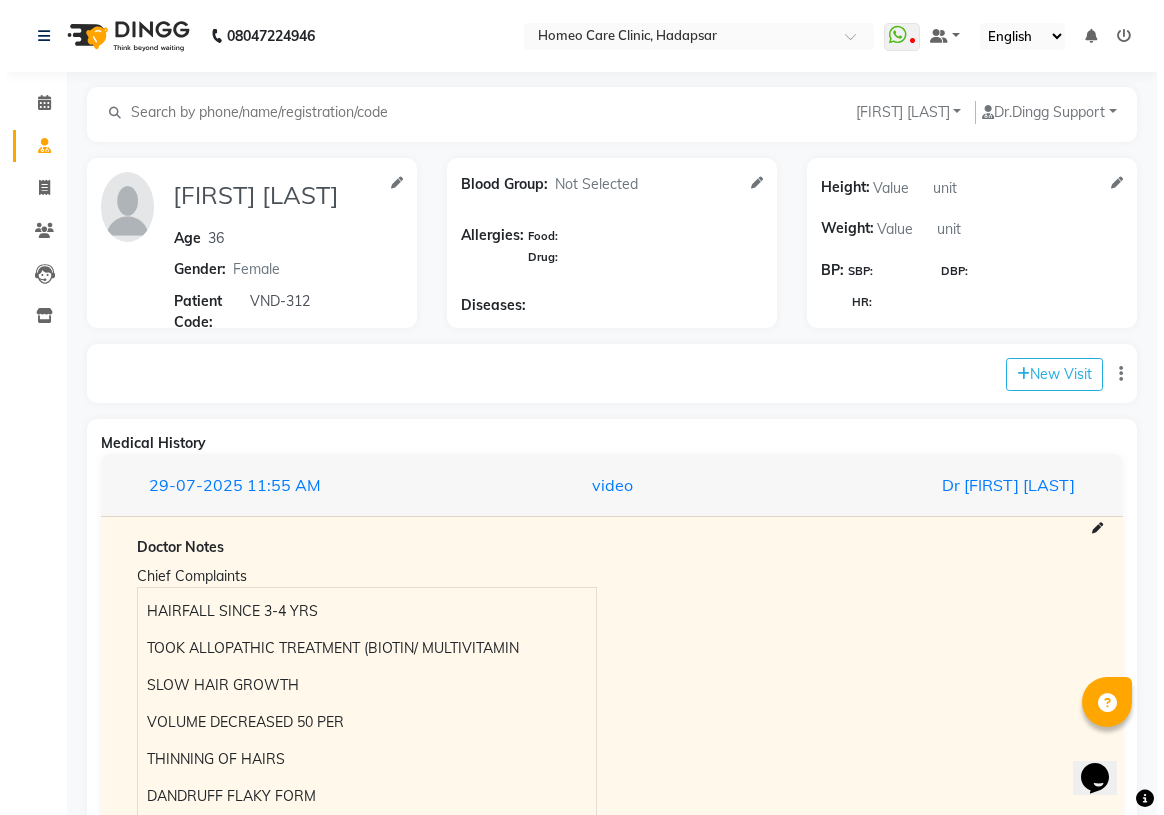scroll, scrollTop: 0, scrollLeft: 0, axis: both 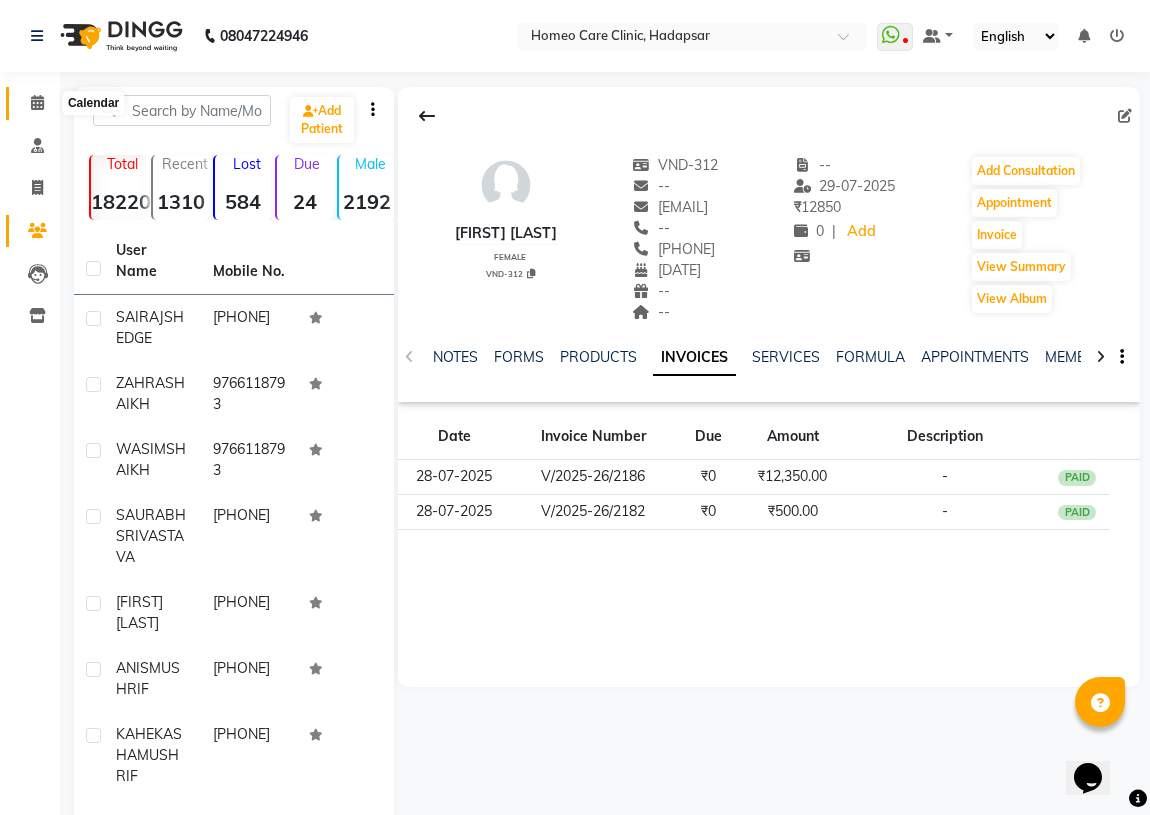 click 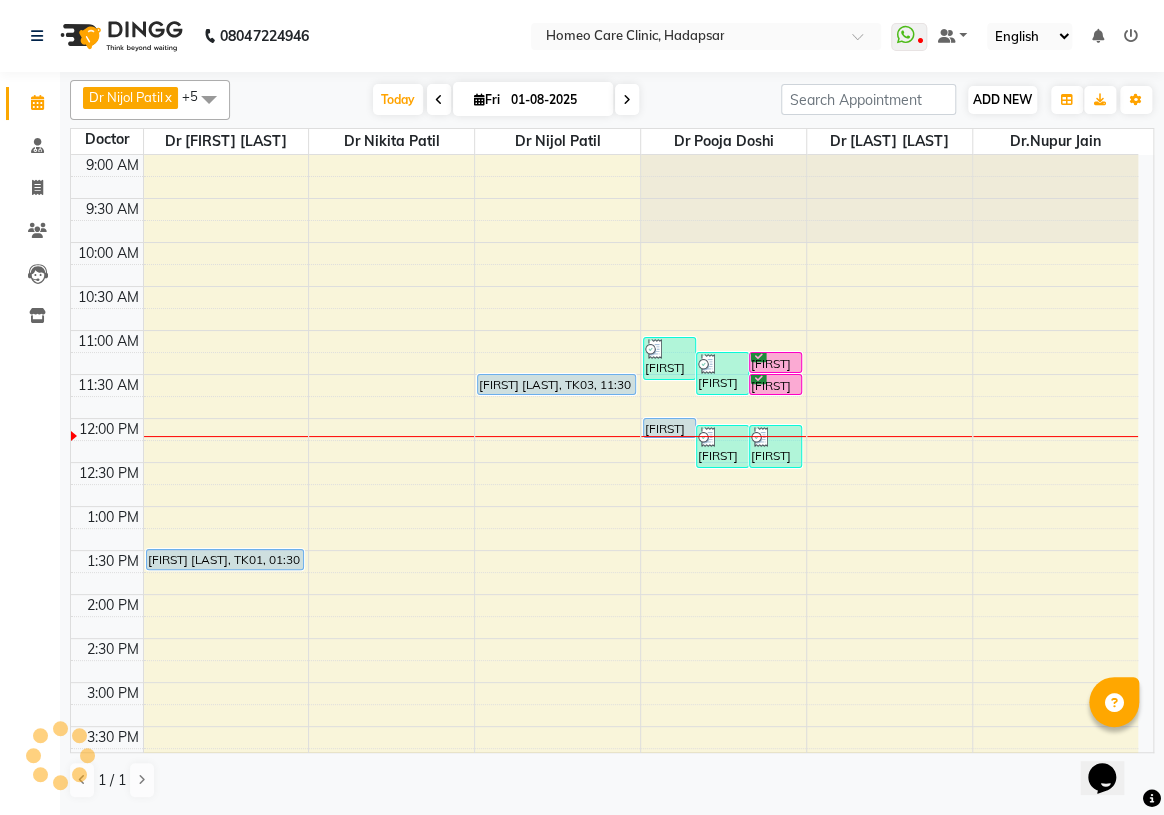 scroll, scrollTop: 263, scrollLeft: 0, axis: vertical 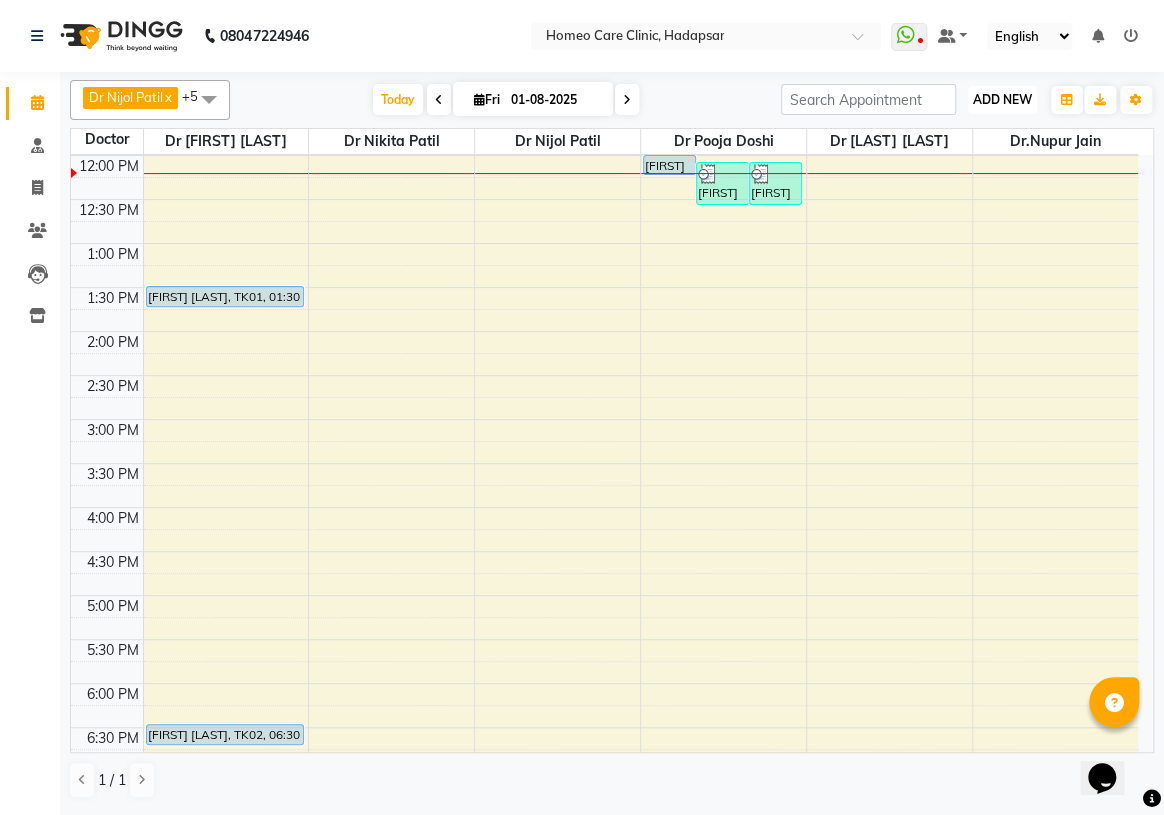 click on "ADD NEW" at bounding box center [1002, 99] 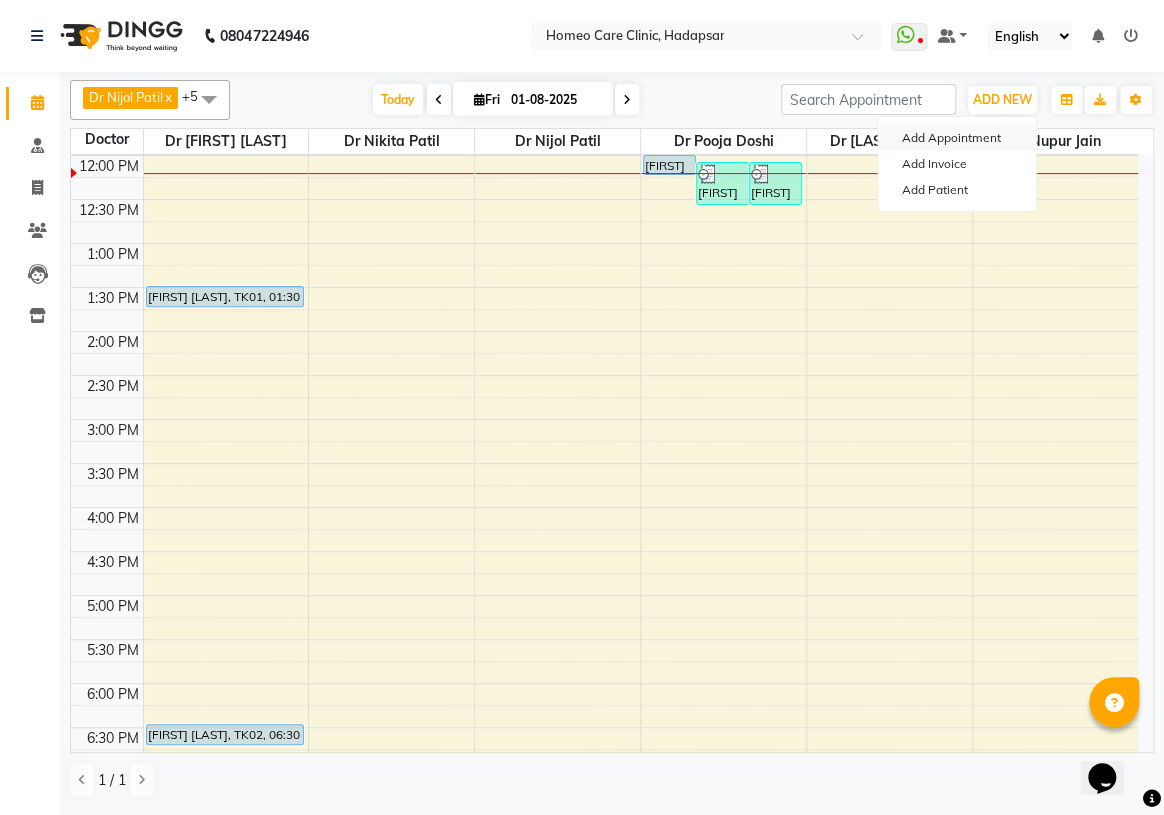 click on "Add Appointment" at bounding box center [957, 138] 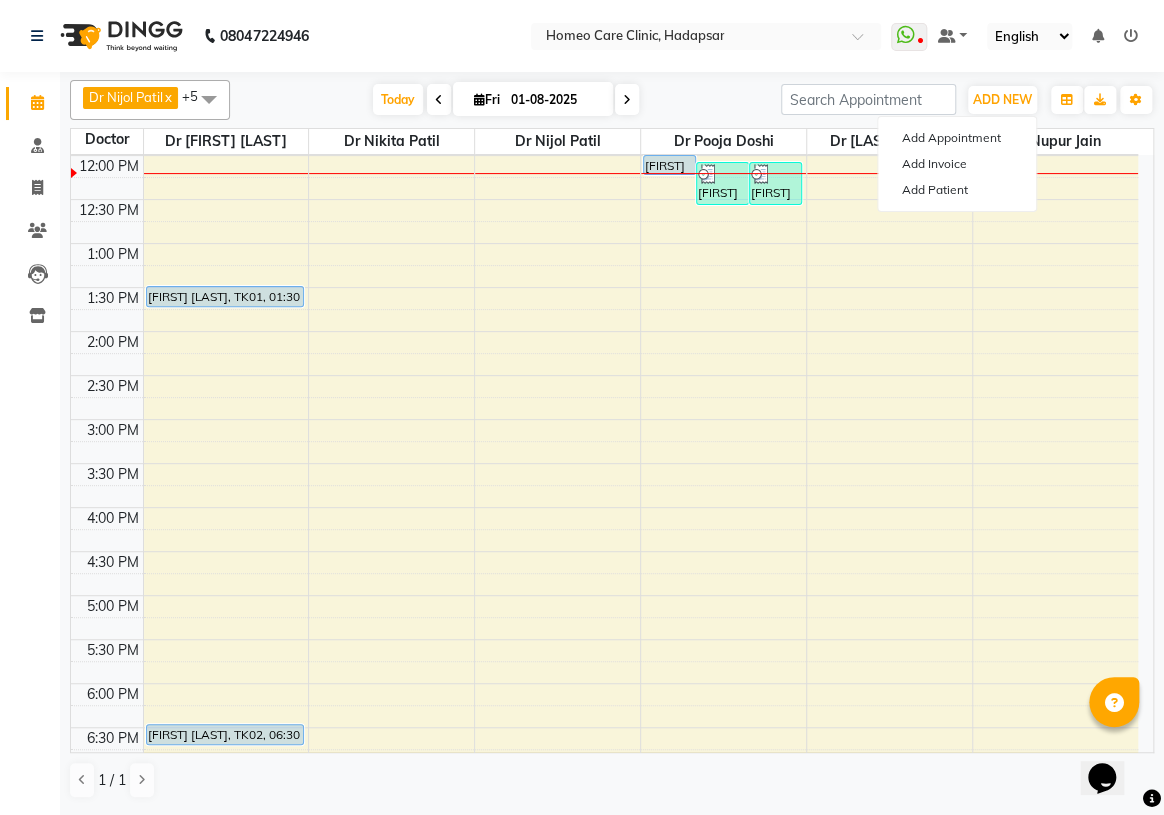 select on "tentative" 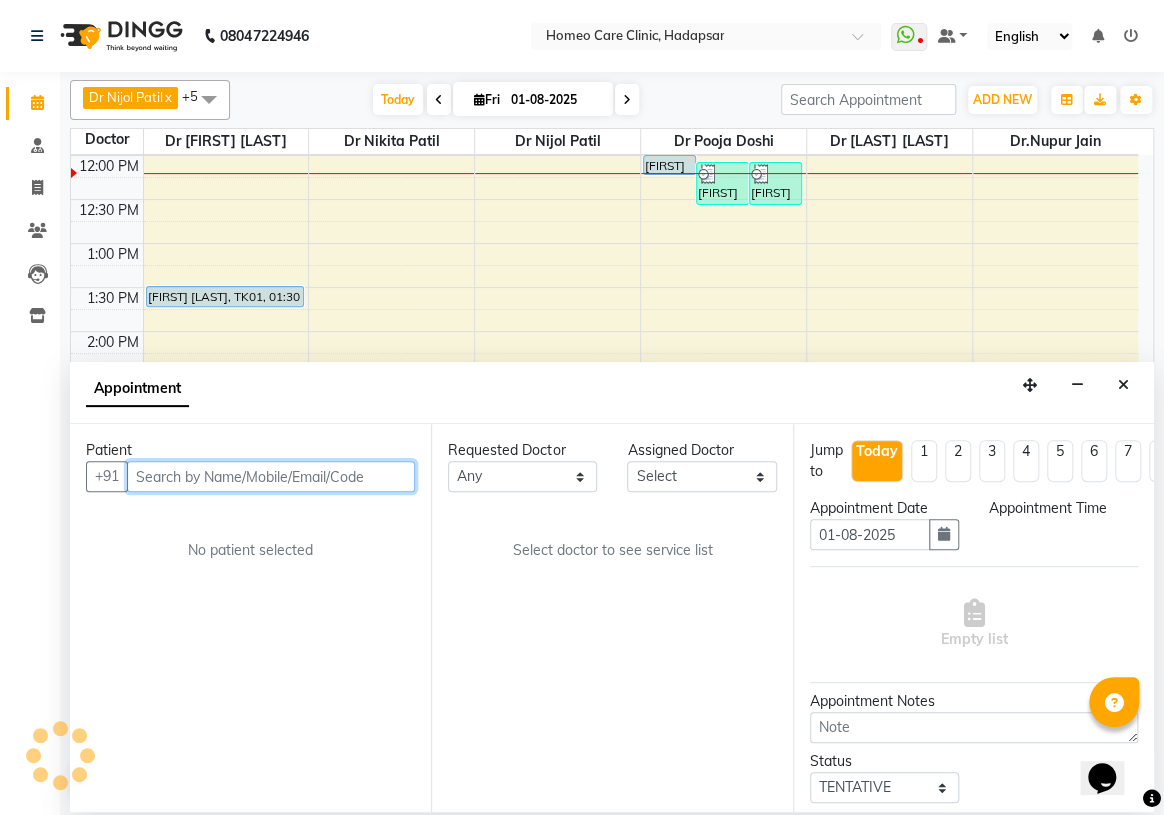 select on "600" 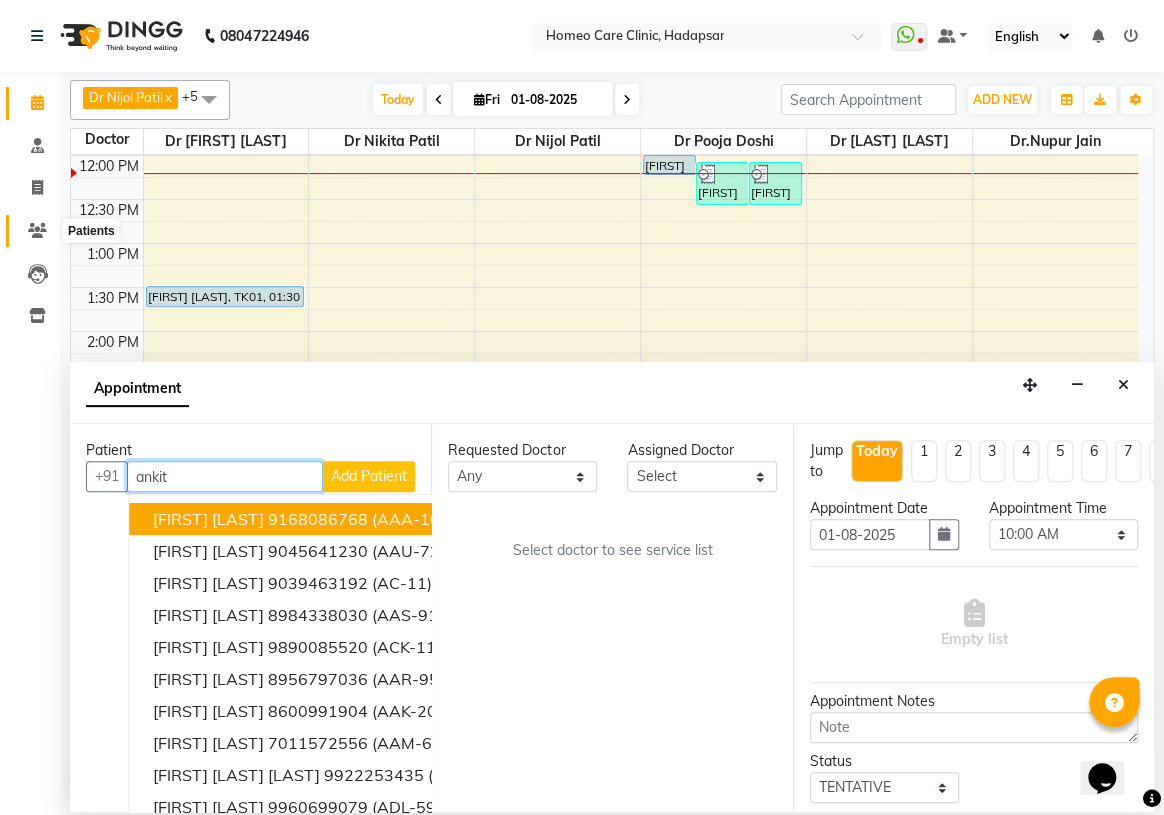 type on "ankit" 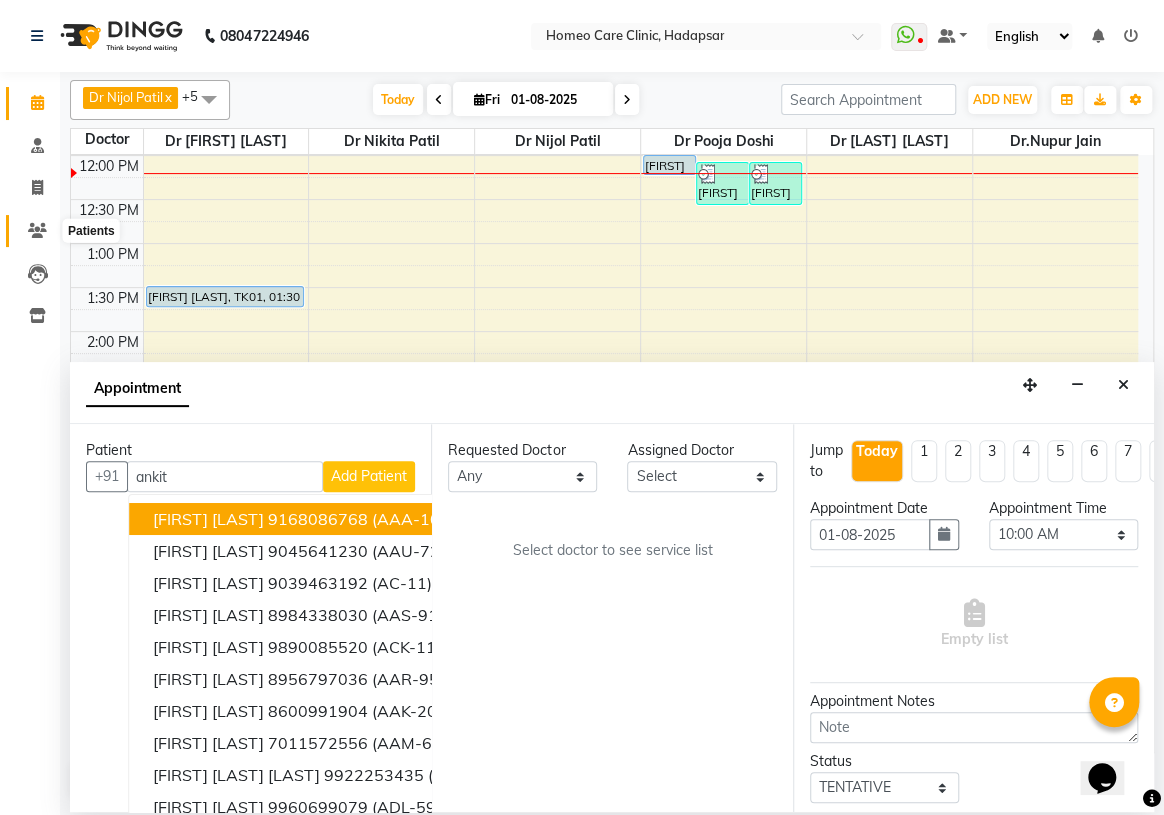 click 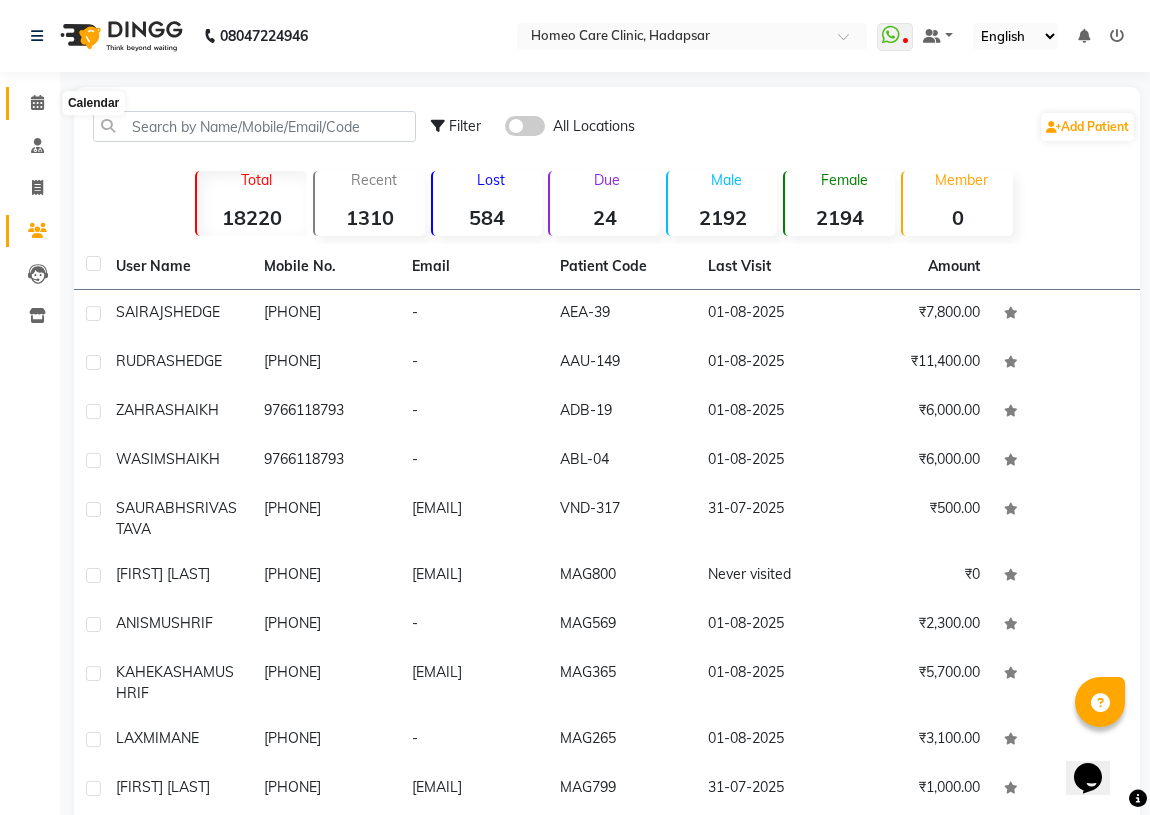 click 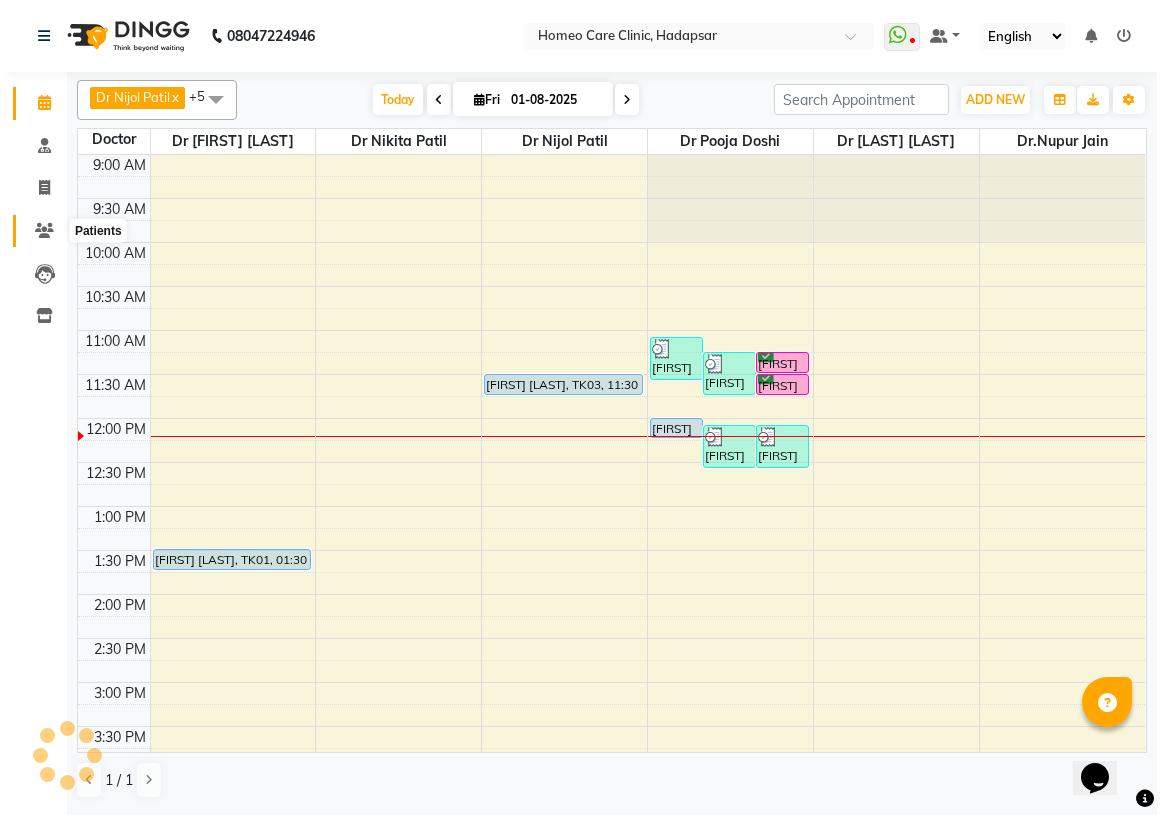 scroll, scrollTop: 0, scrollLeft: 0, axis: both 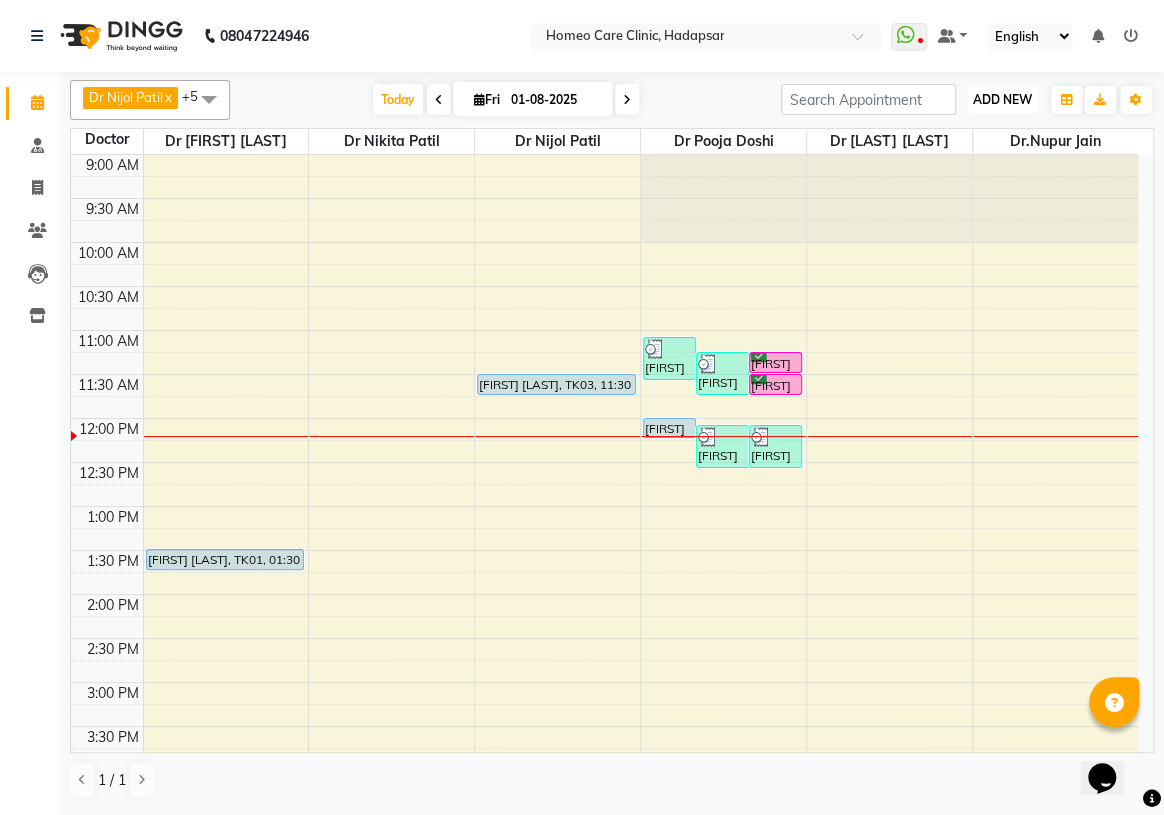 click on "ADD NEW" at bounding box center [1002, 99] 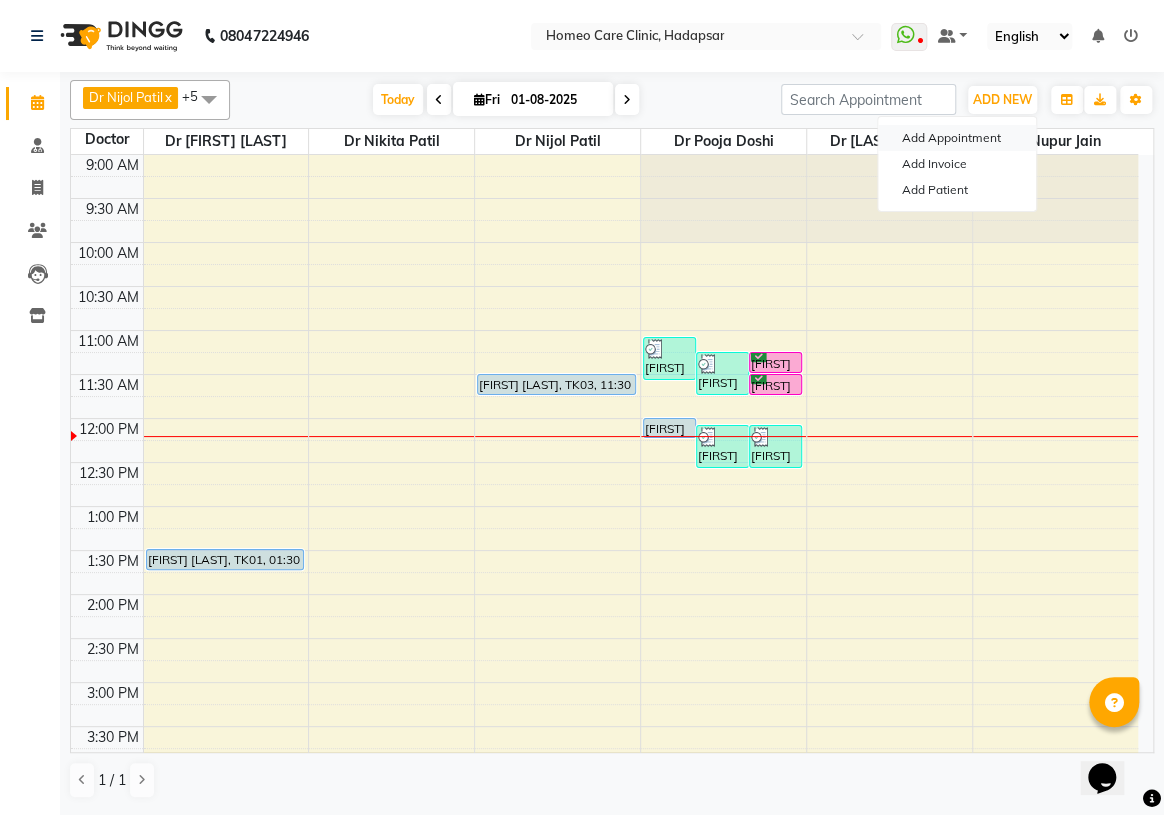click on "Add Appointment" at bounding box center [957, 138] 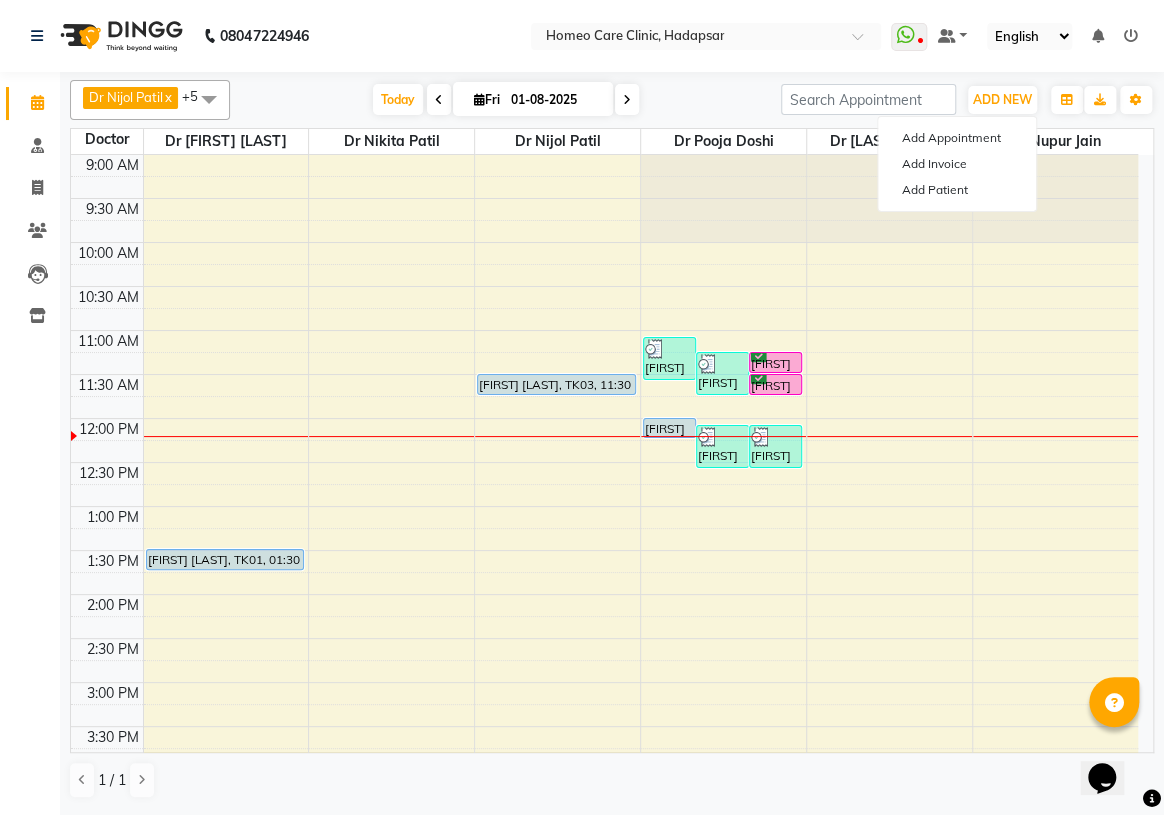 select on "600" 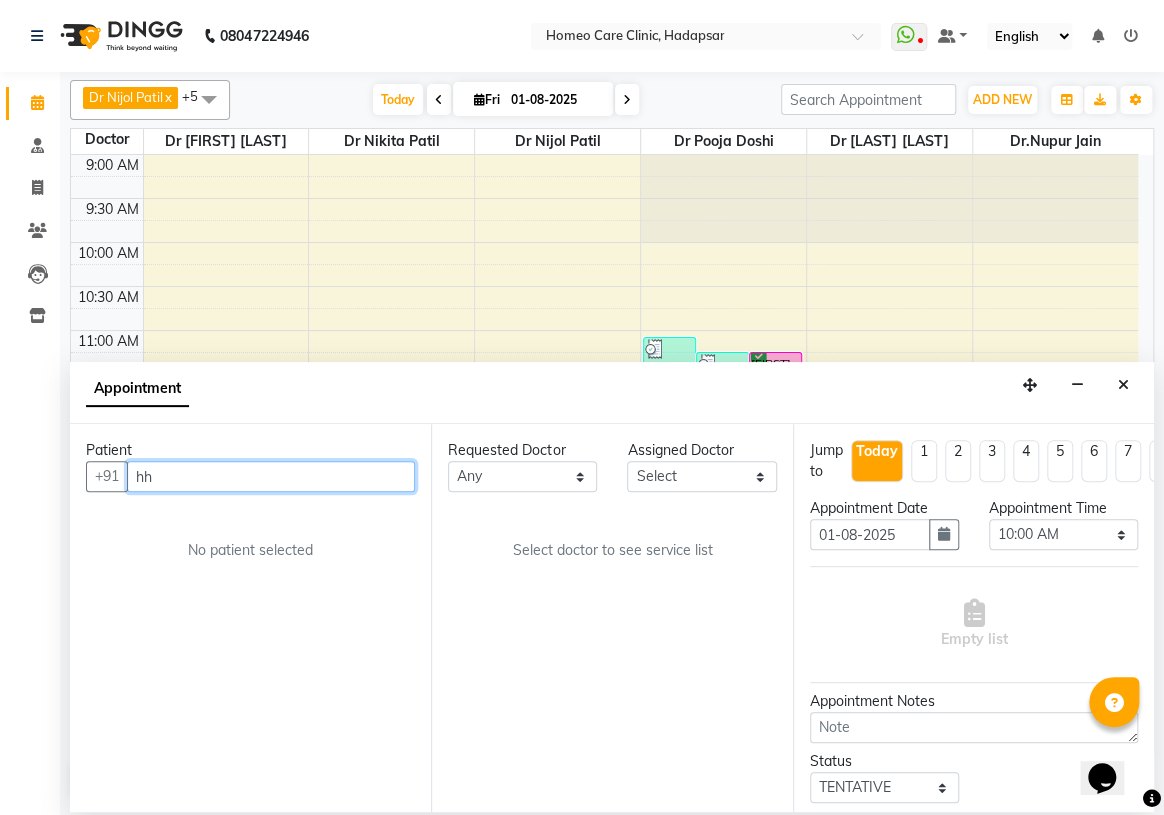 type on "h" 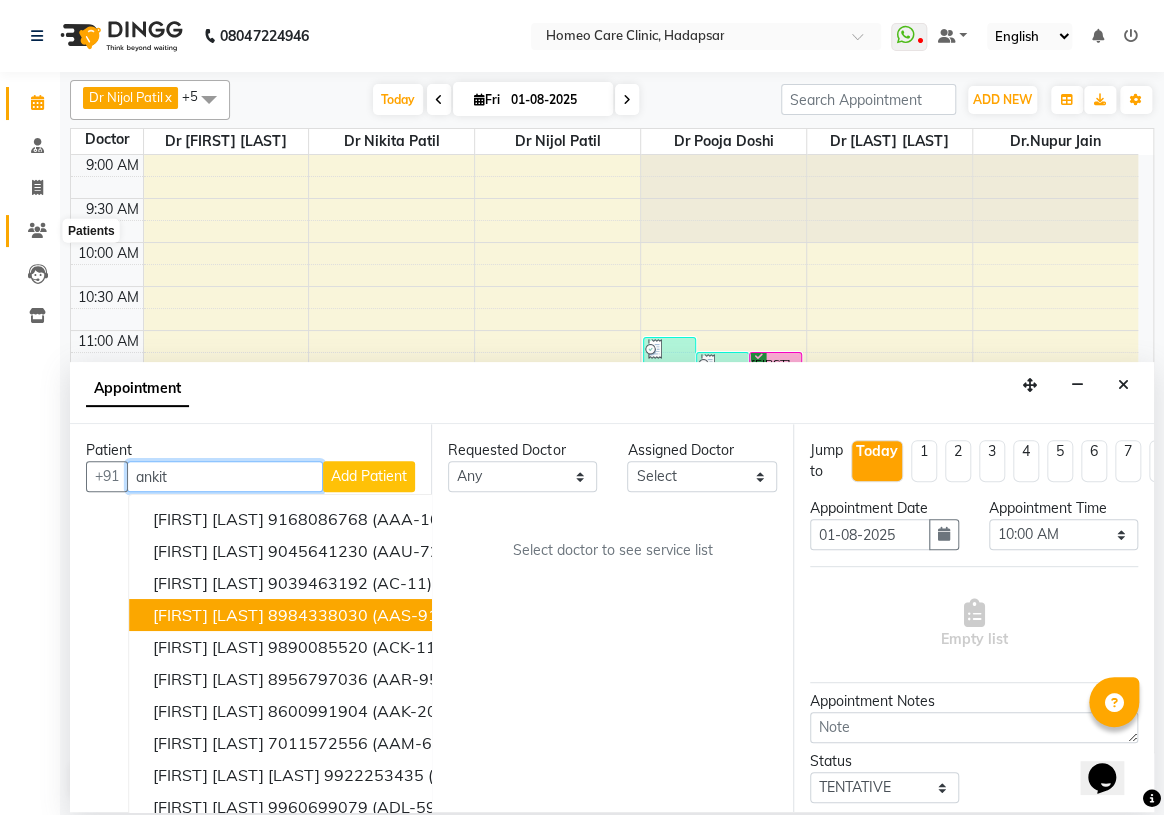 type on "ankit" 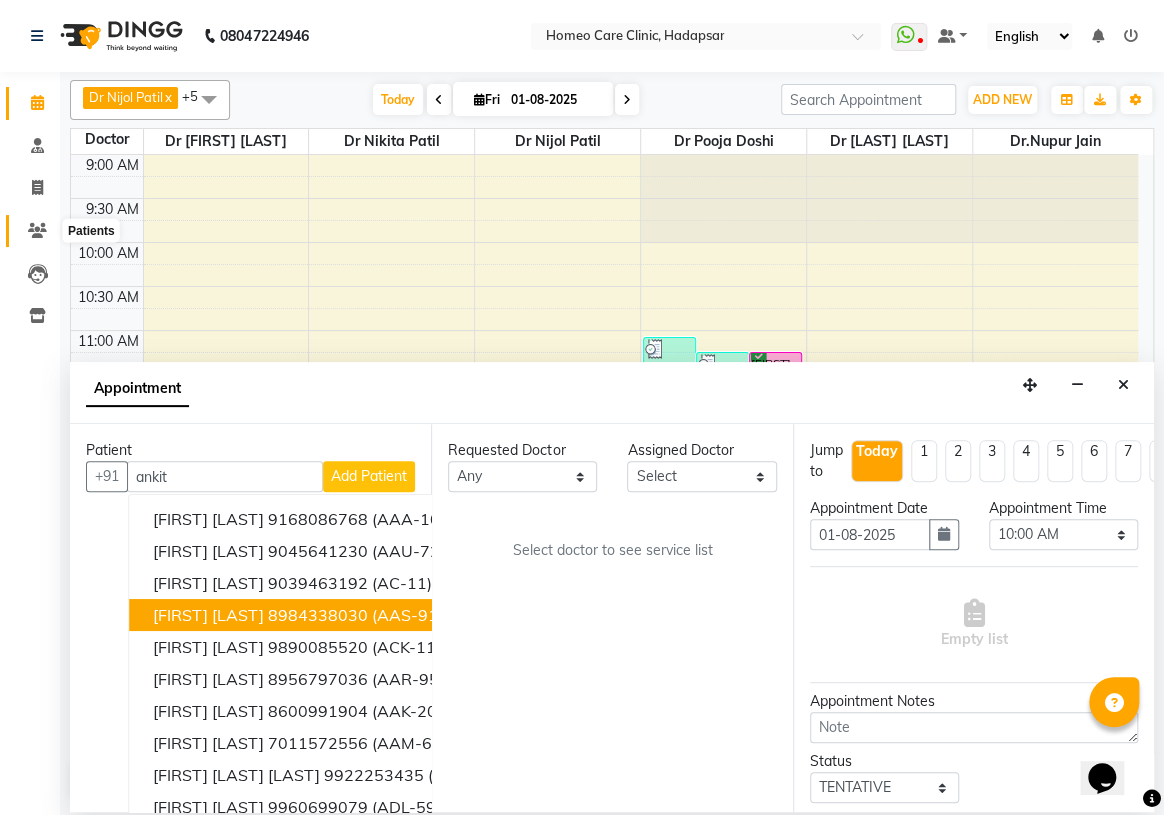 click 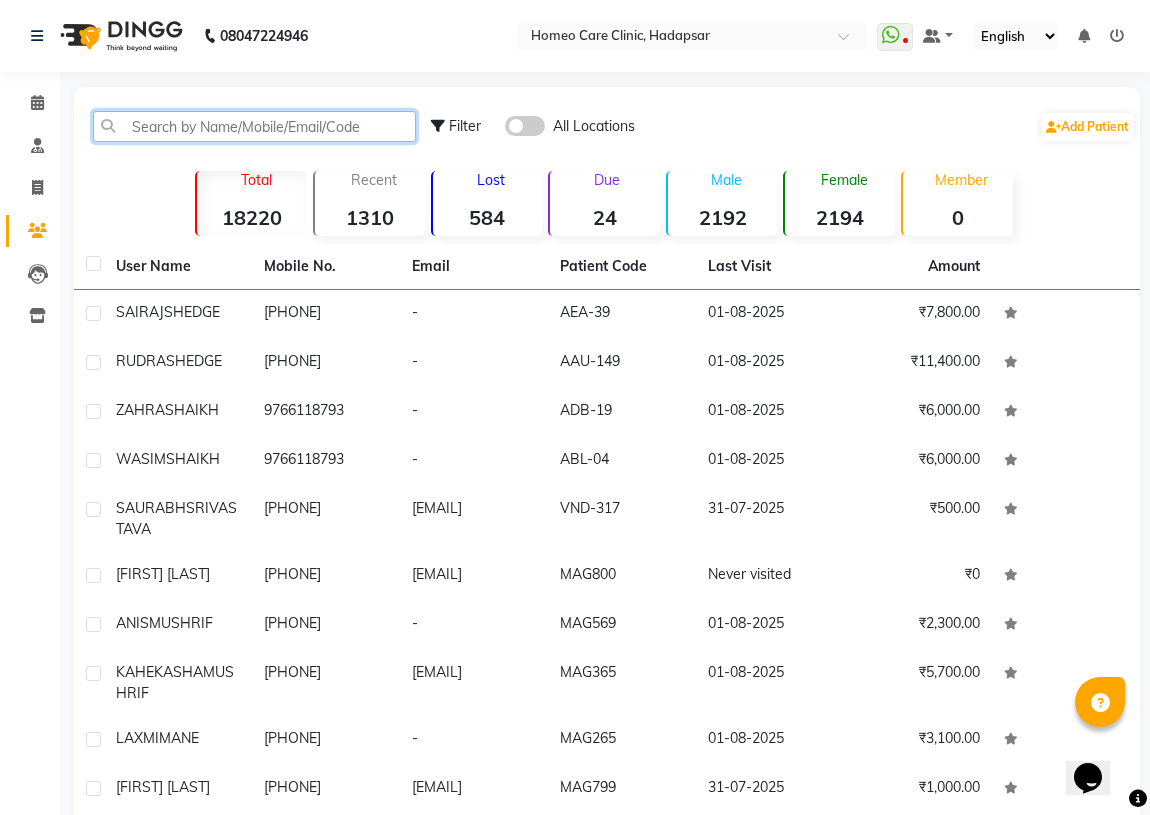 click 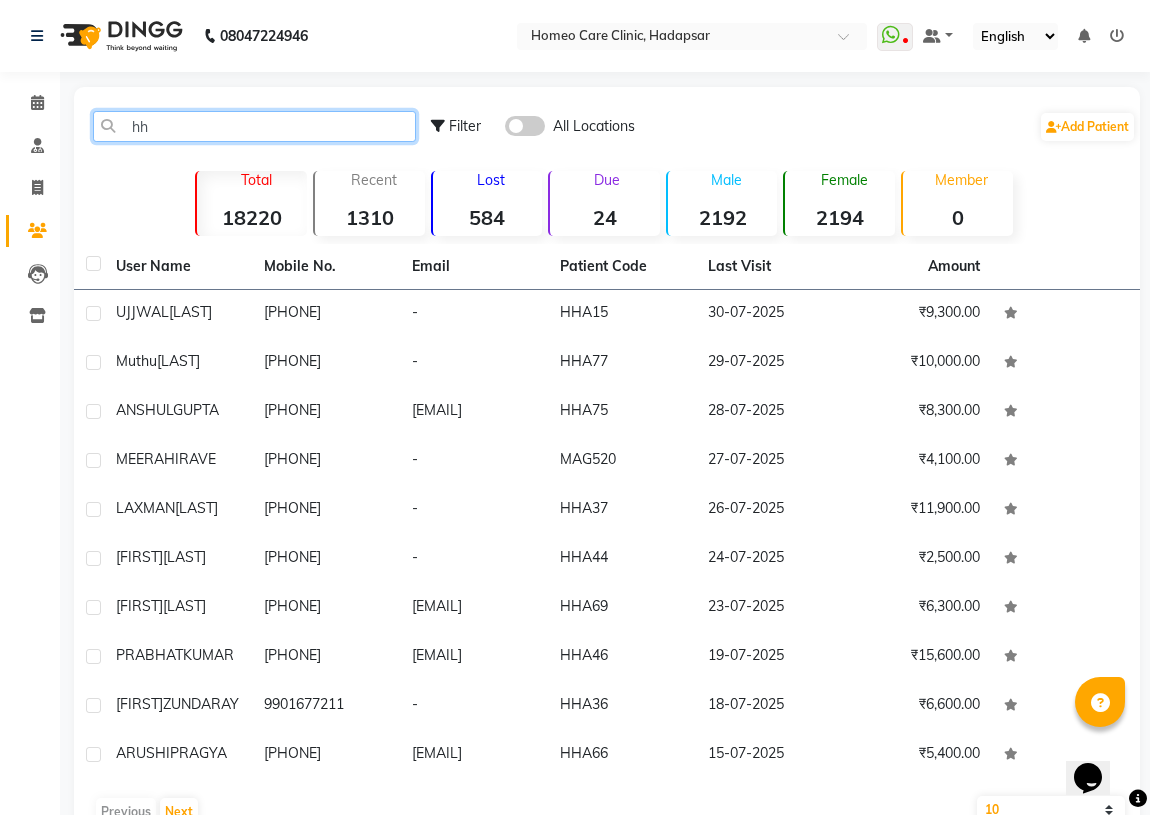 type on "h" 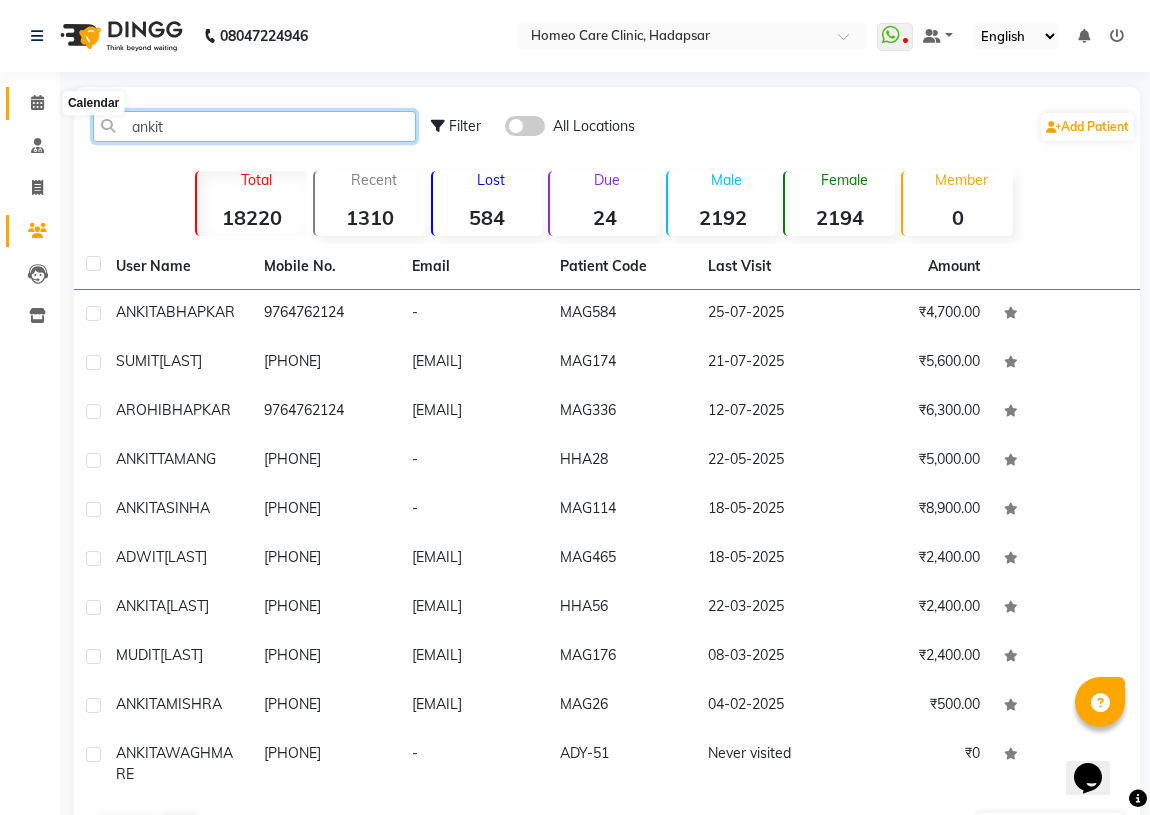 type on "ankit" 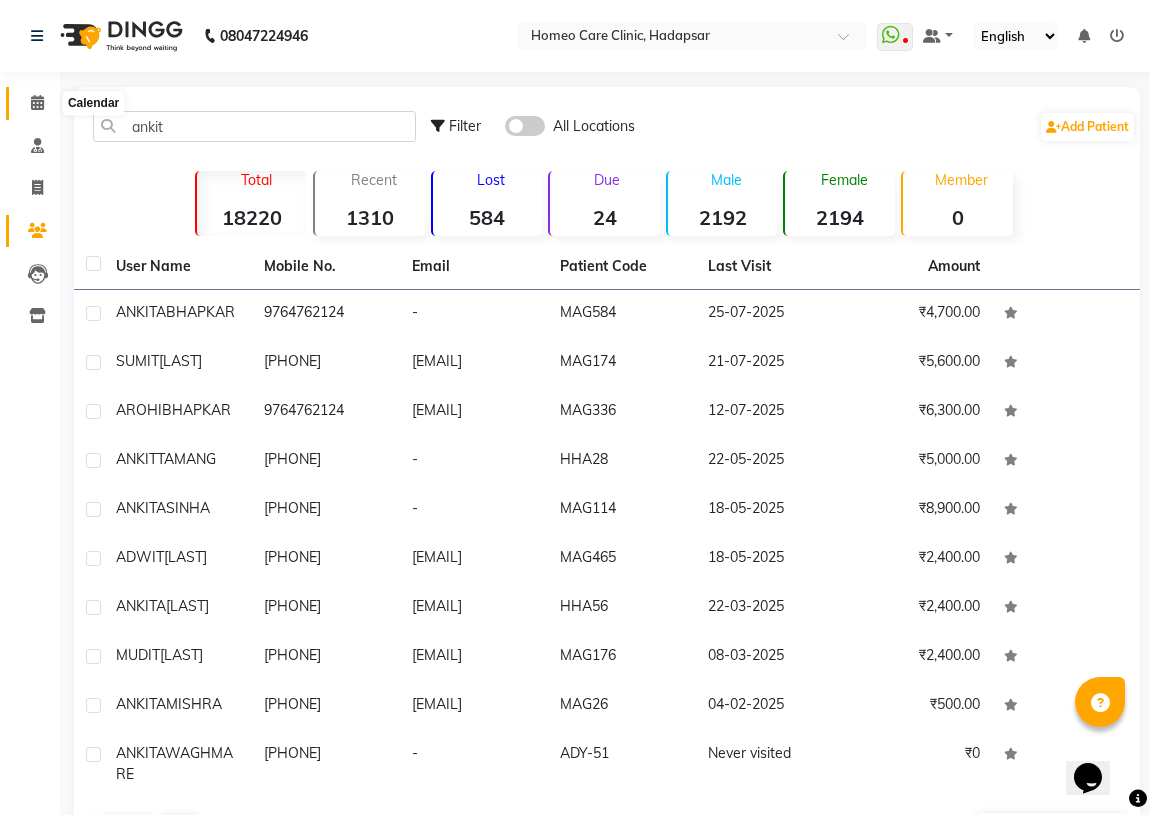 click 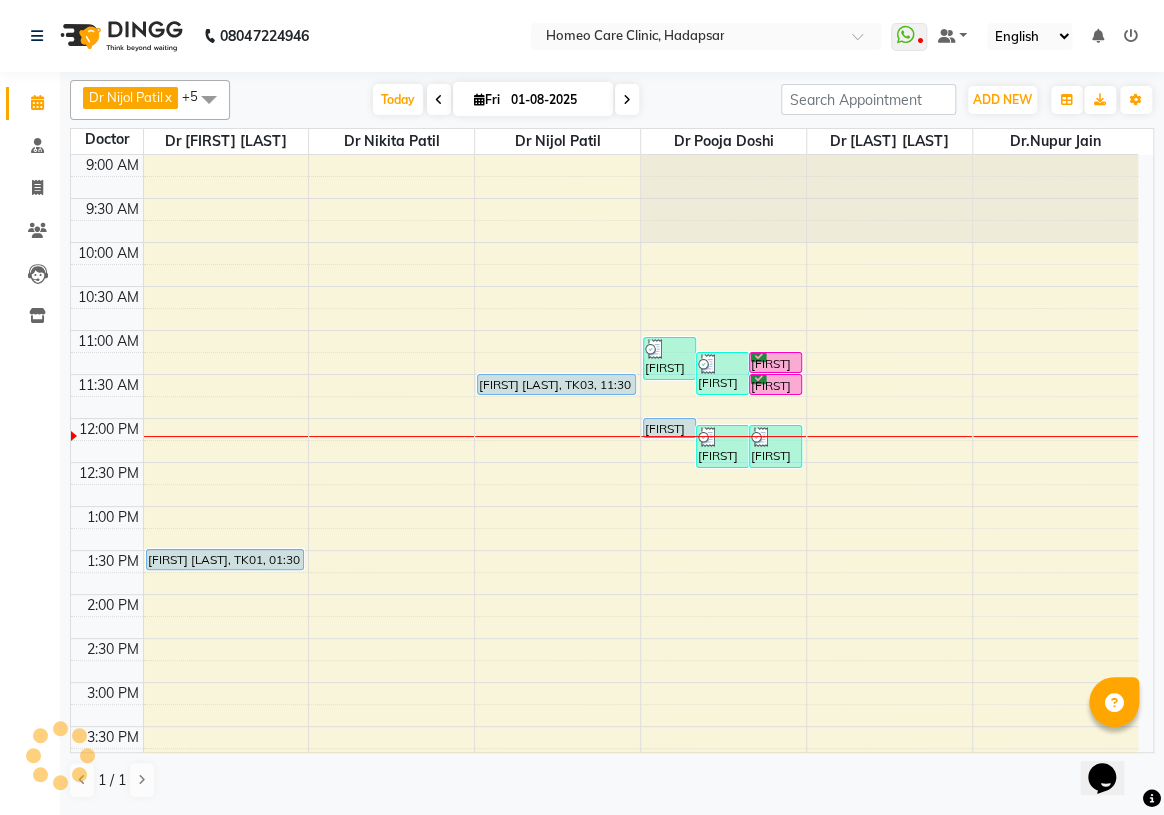 scroll, scrollTop: 0, scrollLeft: 0, axis: both 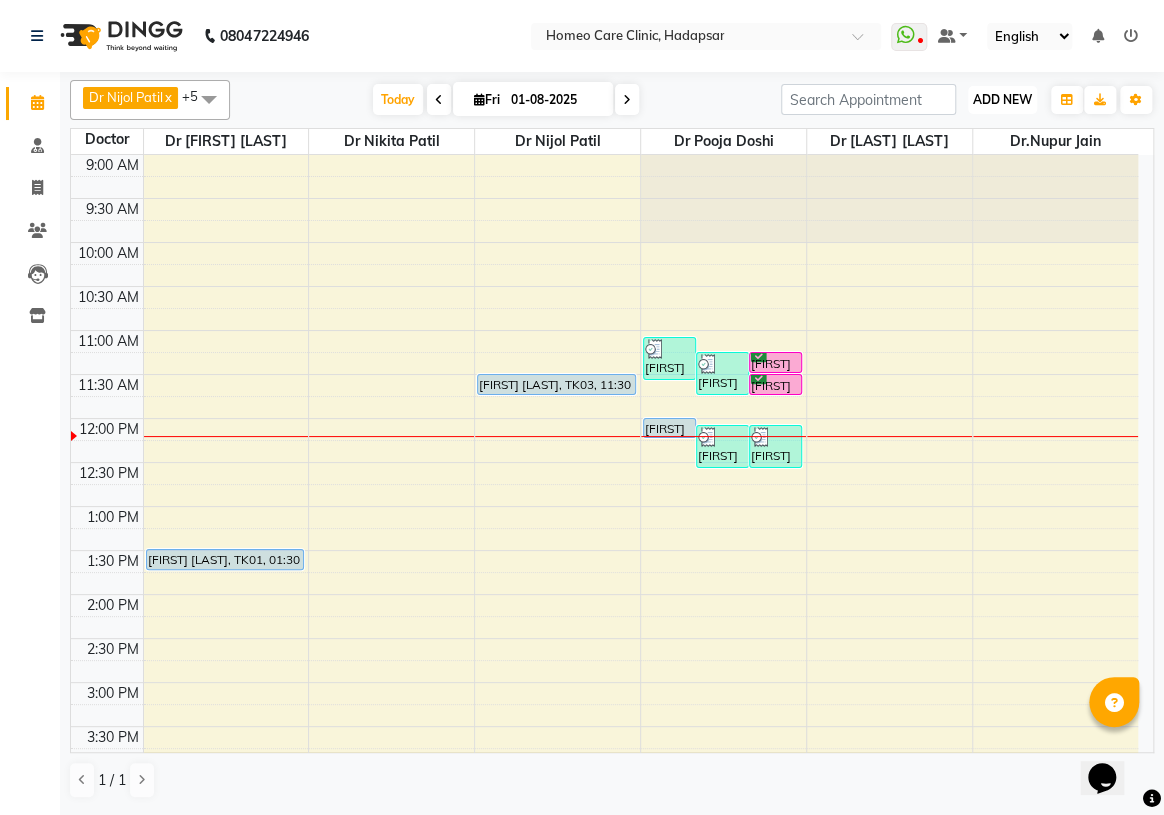 click on "ADD NEW Toggle Dropdown" at bounding box center [1002, 100] 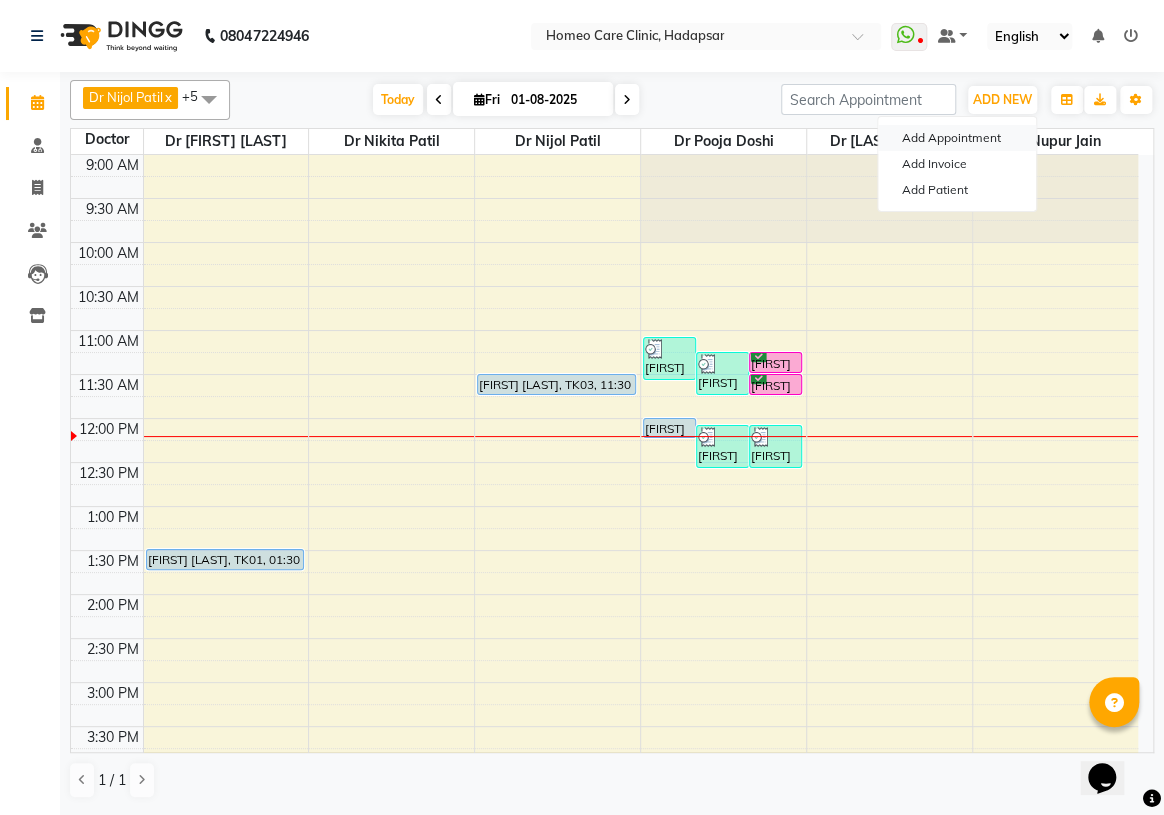 click on "Add Appointment" at bounding box center [957, 138] 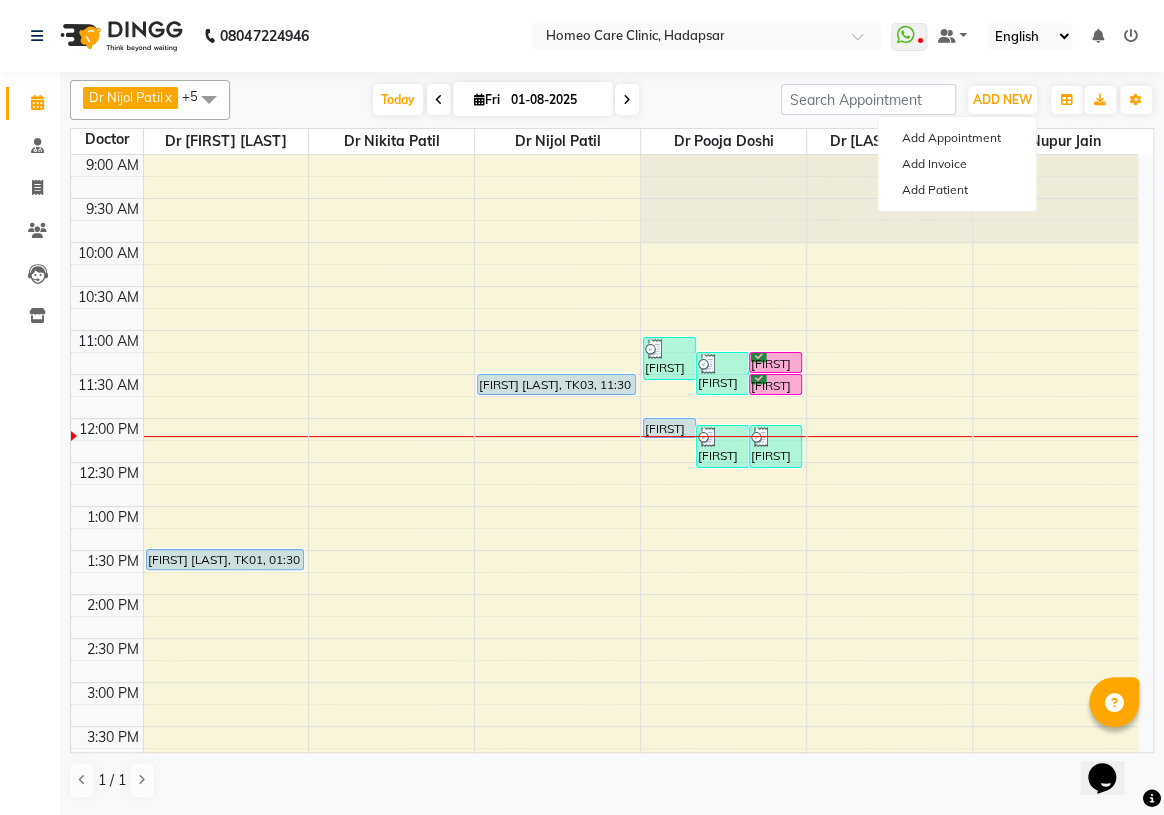 select on "tentative" 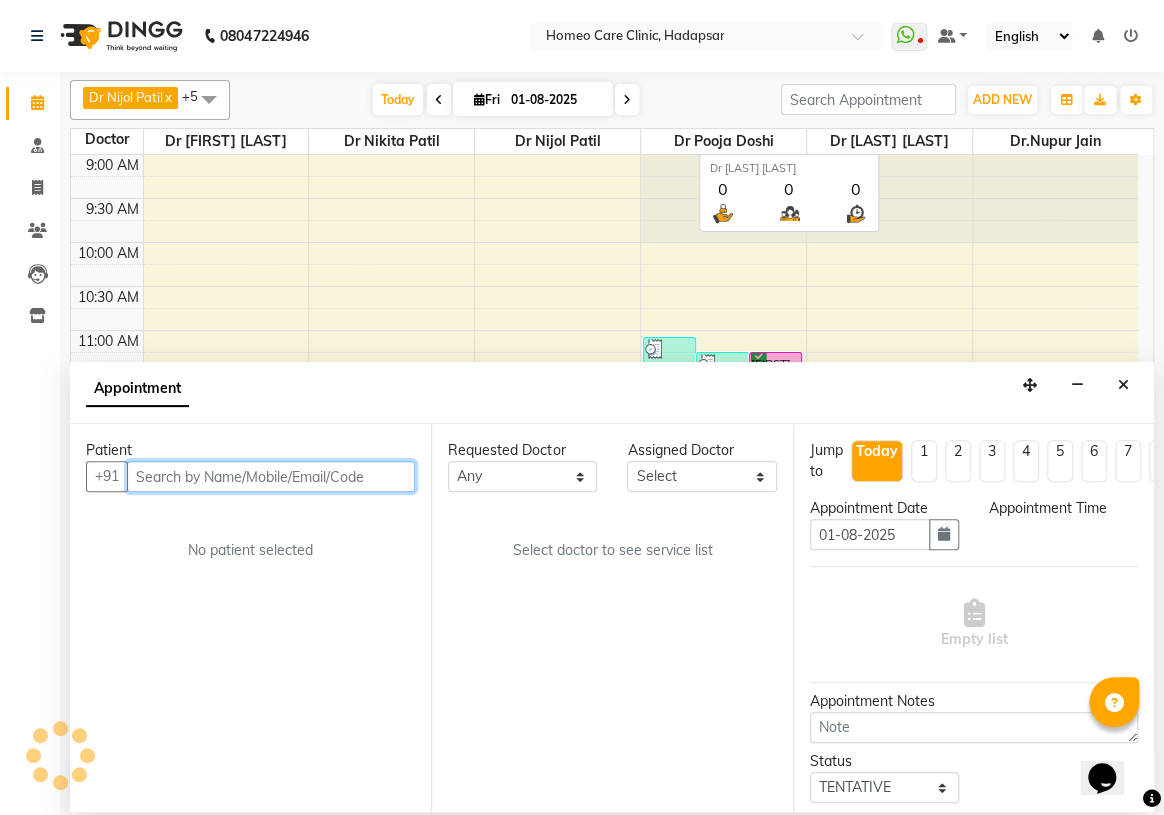 select on "600" 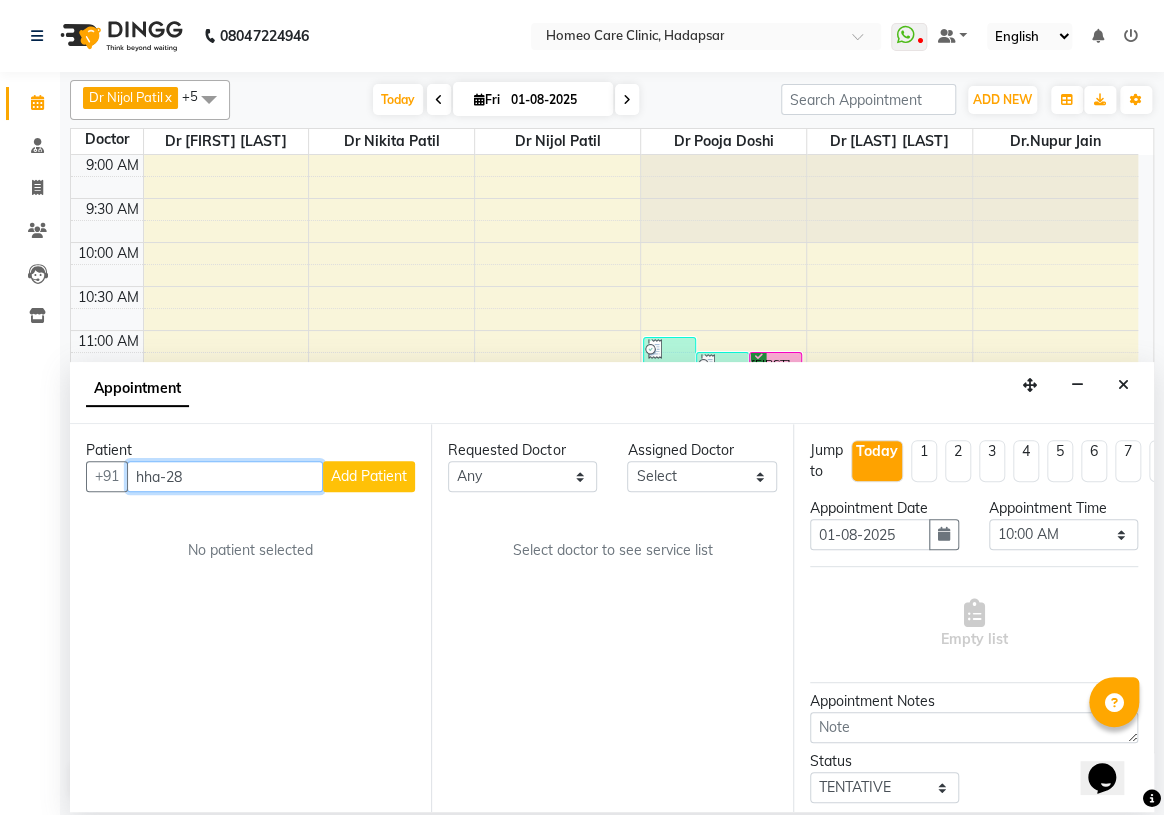 click on "hha-28" at bounding box center (225, 476) 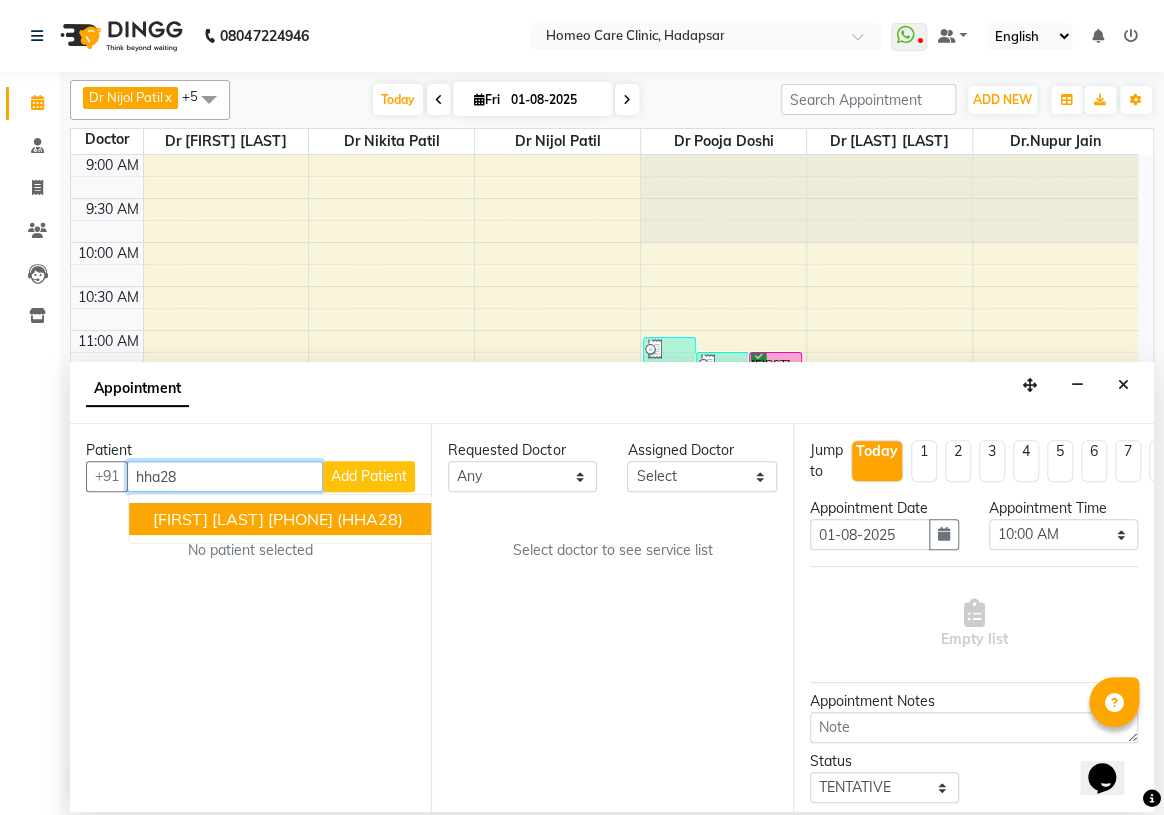 click on "[FIRST] [LAST]" at bounding box center [208, 519] 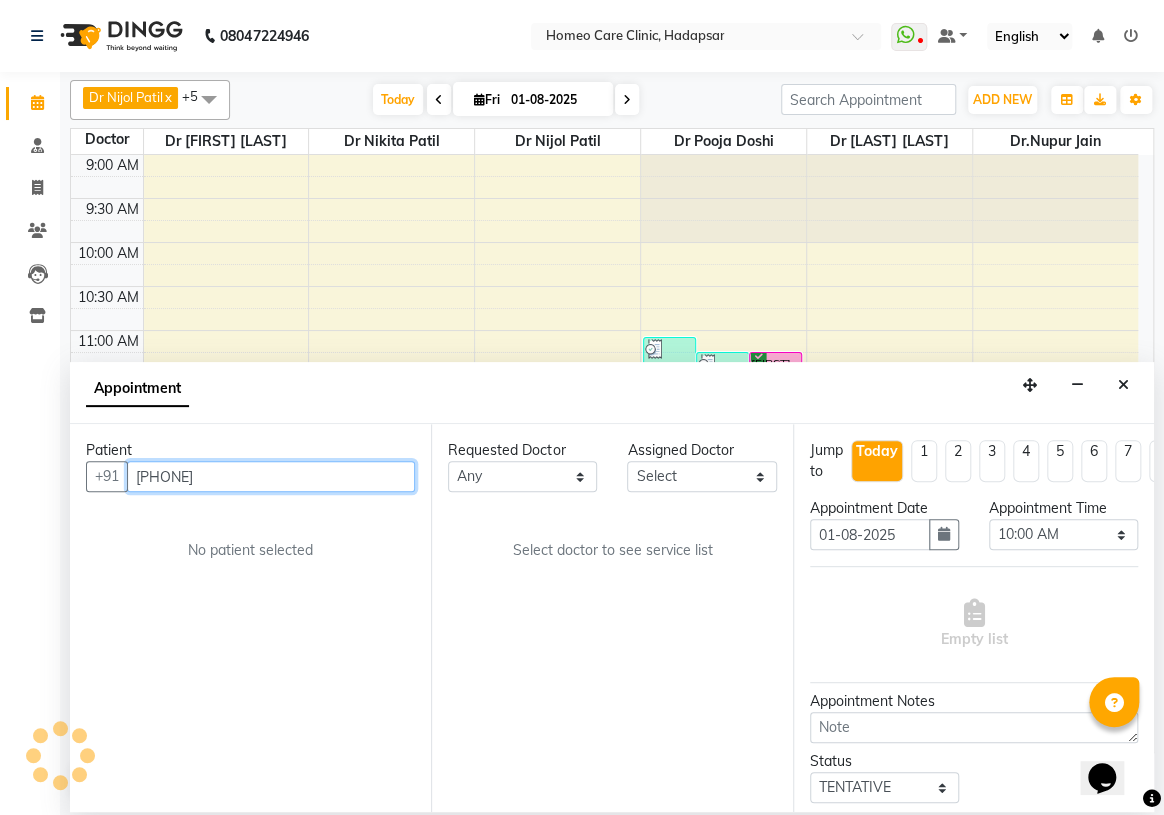 type on "[PHONE]" 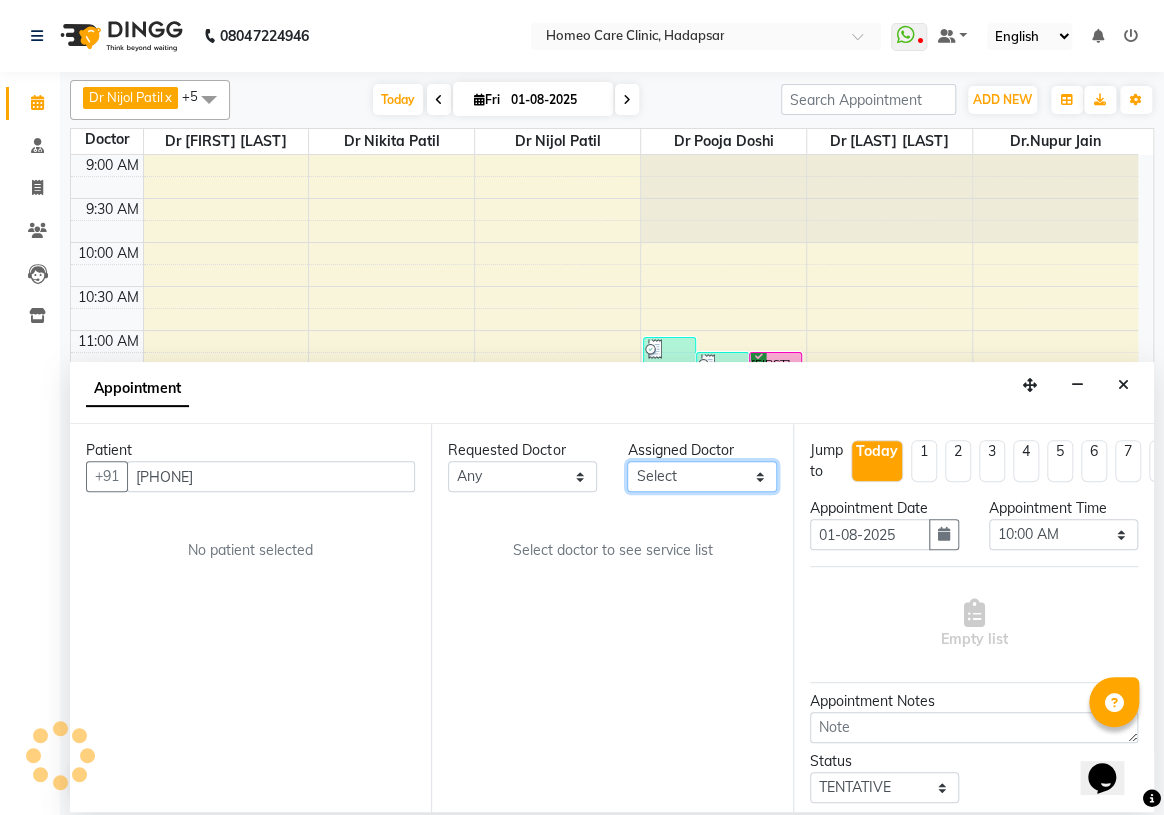 click on "Select Dingg Support Dr.[LAST] [LAST] Dr [LAST] [LAST] Dr [LAST] [LAST] Dr [LAST] [LAST] Dr [LAST] [LAST] Dr.[LAST] [LAST] Dr [LAST] [LAST] Dr [LAST] [LAST] Dr [LAST] [LAST] [FIRST] [LAST]" at bounding box center (701, 476) 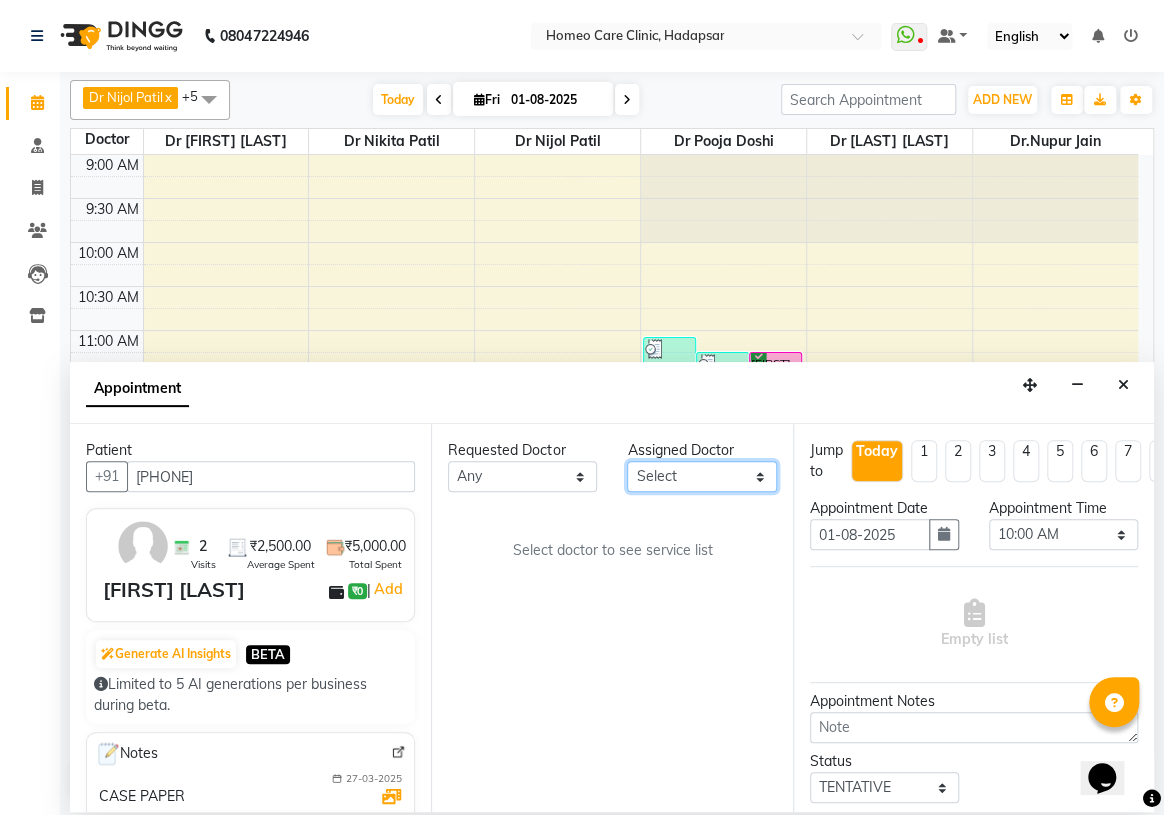 select on "70882" 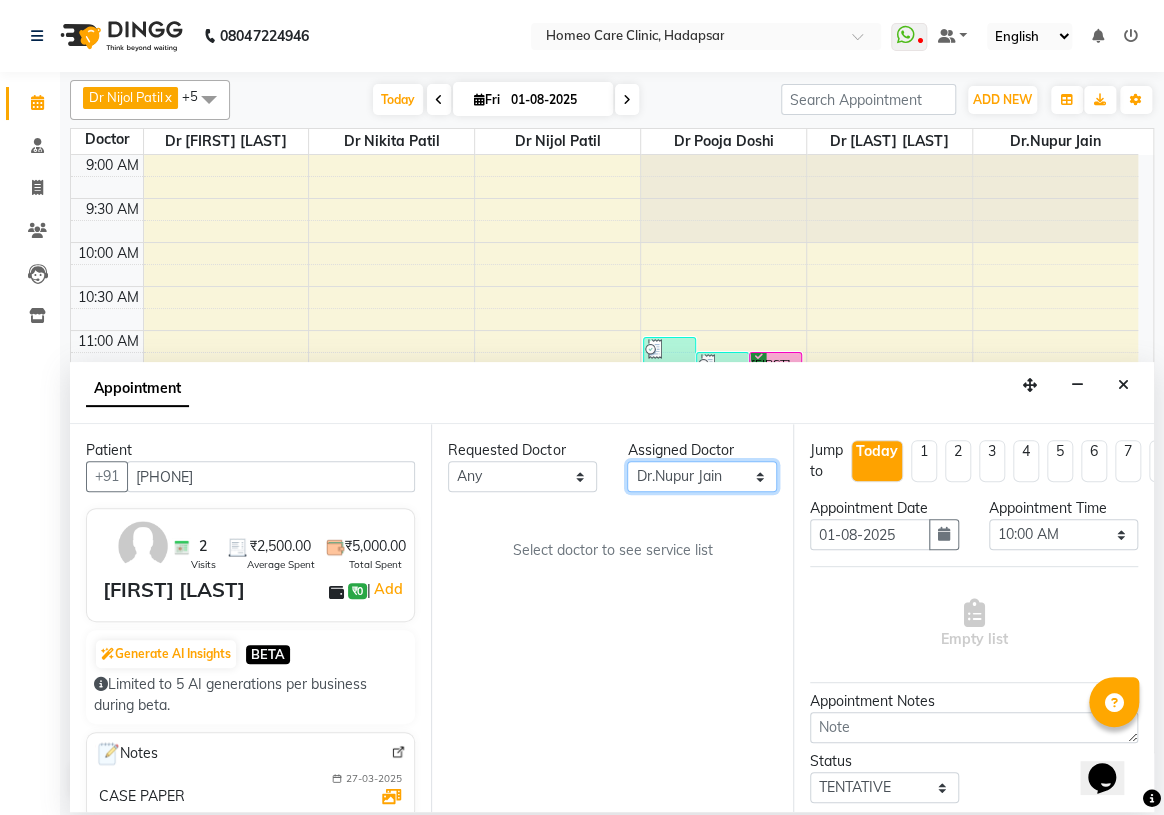 click on "Select Dingg Support Dr.[LAST] [LAST] Dr [LAST] [LAST] Dr [LAST] [LAST] Dr [LAST] [LAST] Dr [LAST] [LAST] Dr.[LAST] [LAST] Dr [LAST] [LAST] Dr [LAST] [LAST] Dr [LAST] [LAST] [FIRST] [LAST]" at bounding box center (701, 476) 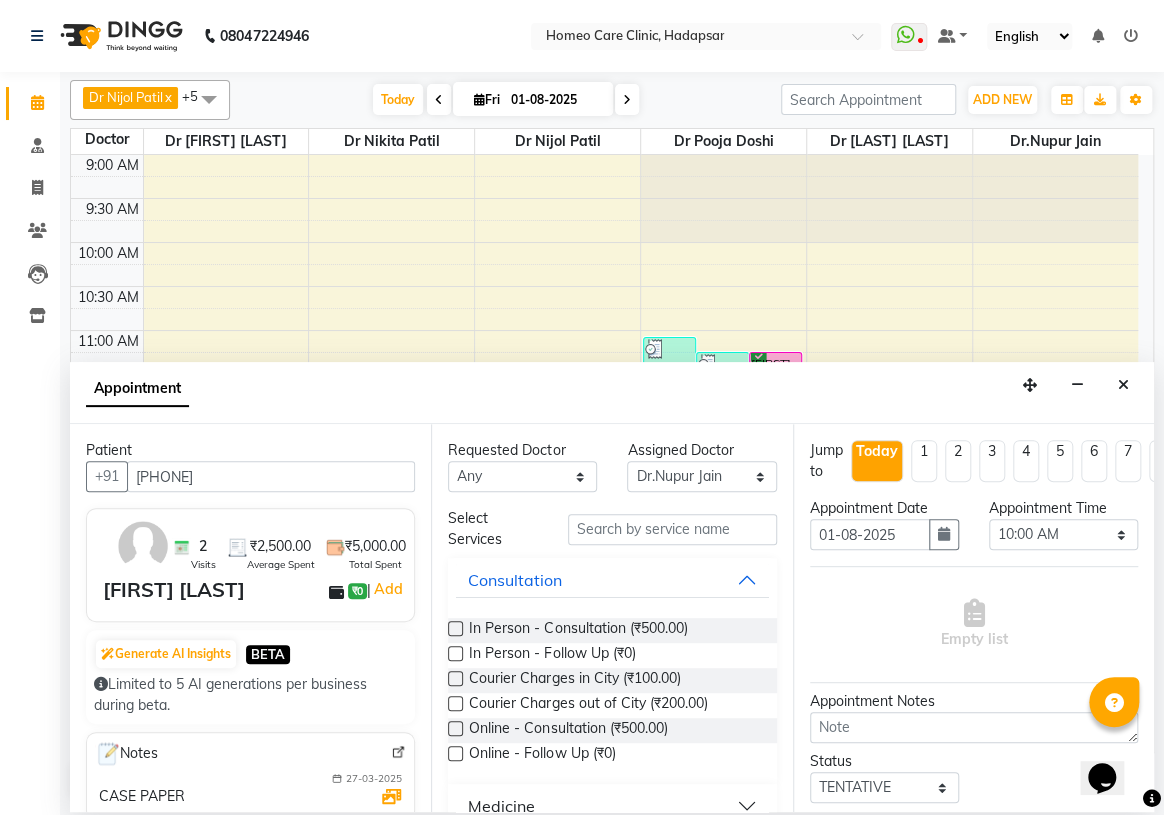 click at bounding box center [455, 753] 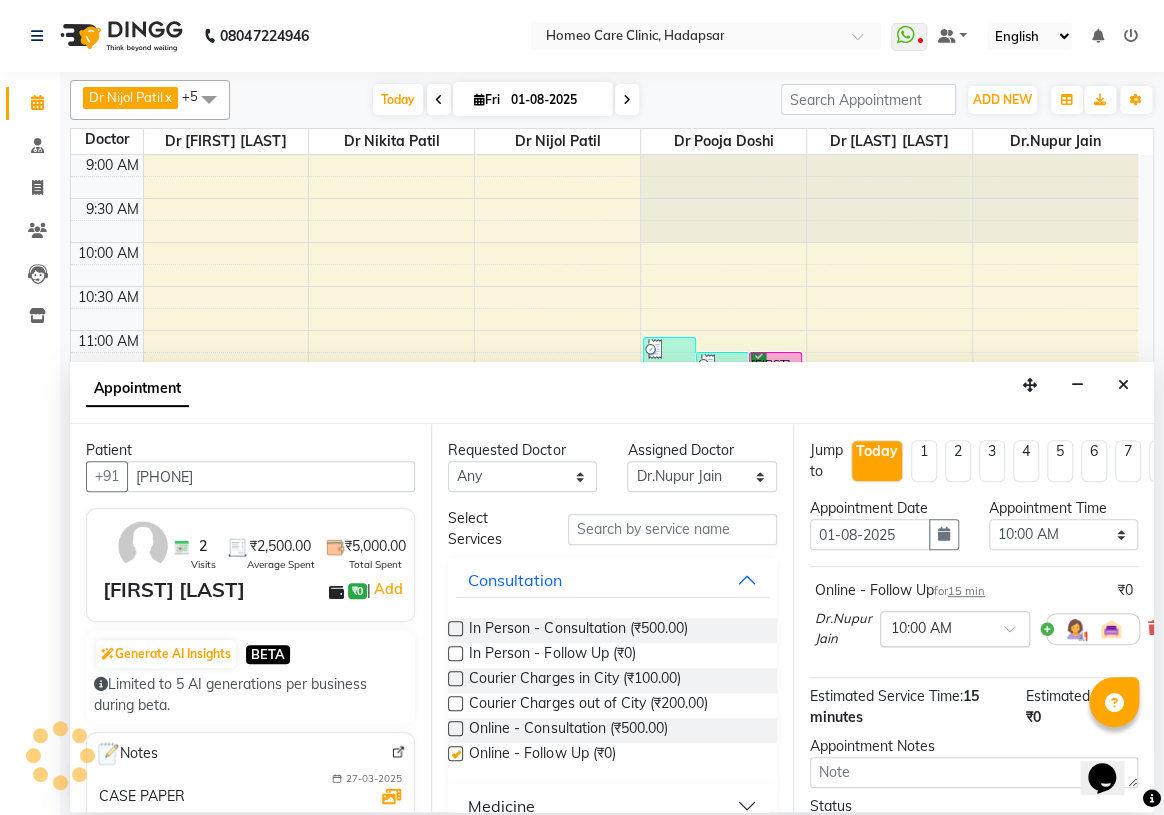 checkbox on "false" 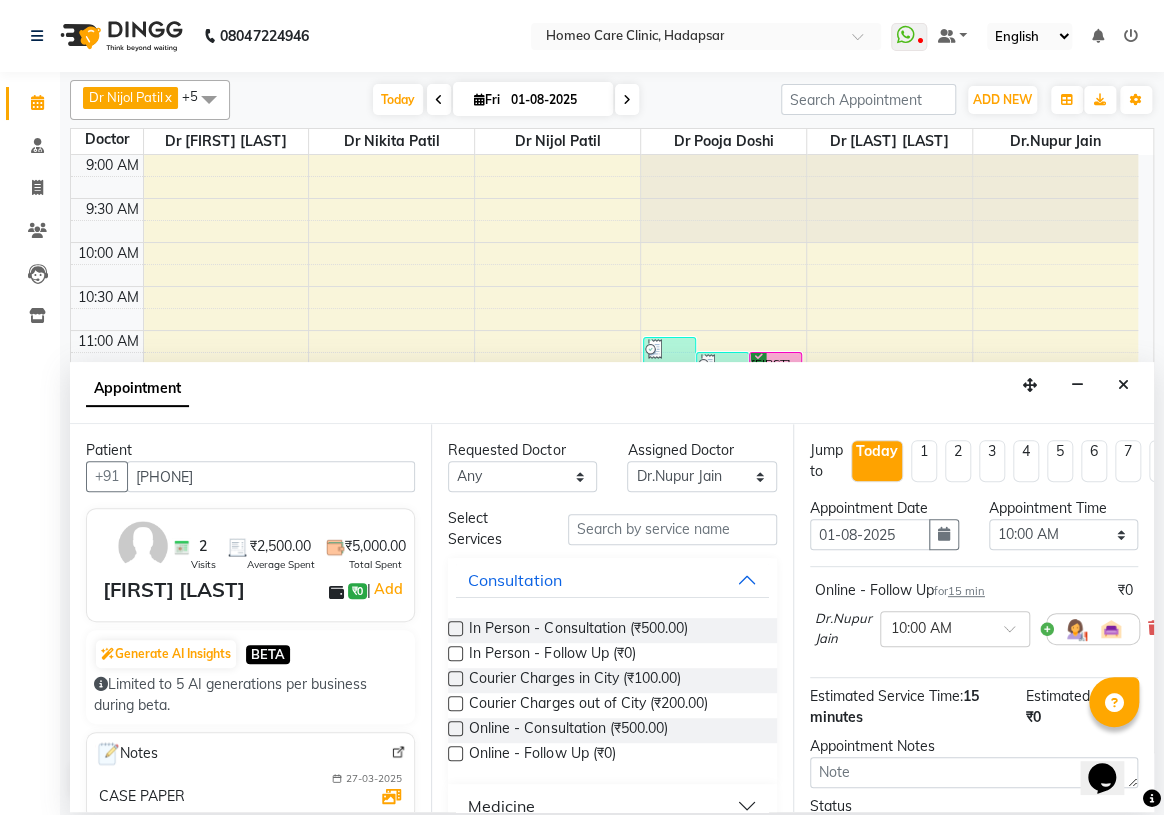 click on "Appointment Time" at bounding box center (1063, 508) 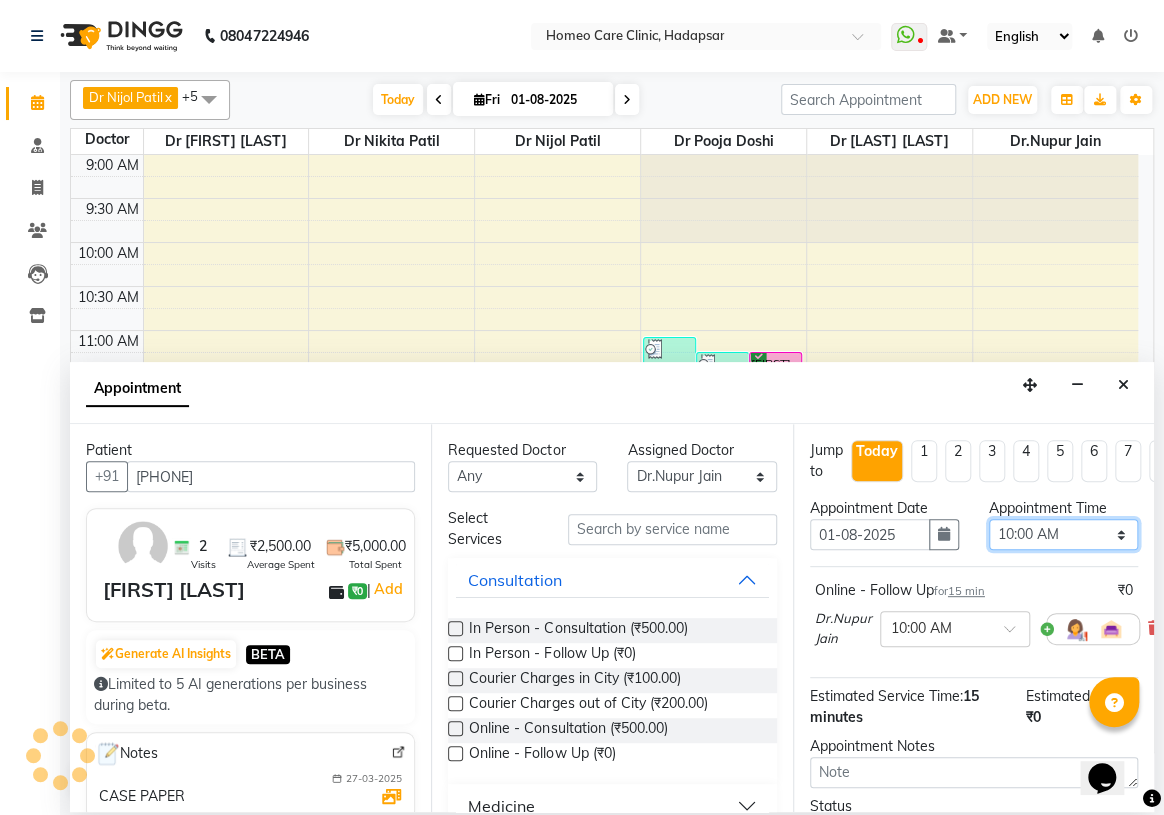 click on "Select 10:00 AM 10:05 AM 10:10 AM 10:15 AM 10:20 AM 10:25 AM 10:30 AM 10:35 AM 10:40 AM 10:45 AM 10:50 AM 10:55 AM 11:00 AM 11:05 AM 11:10 AM 11:15 AM 11:20 AM 11:25 AM 11:30 AM 11:35 AM 11:40 AM 11:45 AM 11:50 AM 11:55 AM 12:00 PM 12:05 PM 12:10 PM 12:15 PM 12:20 PM 12:25 PM 12:30 PM 12:35 PM 12:40 PM 12:45 PM 12:50 PM 12:55 PM 01:00 PM 01:05 PM 01:10 PM 01:15 PM 01:20 PM 01:25 PM 01:30 PM 01:35 PM 01:40 PM 01:45 PM 01:50 PM 01:55 PM 02:00 PM 02:05 PM 02:10 PM 02:15 PM 02:20 PM 02:25 PM 02:30 PM 02:35 PM 02:40 PM 02:45 PM 02:50 PM 02:55 PM 03:00 PM 03:05 PM 03:10 PM 03:15 PM 03:20 PM 03:25 PM 03:30 PM 03:35 PM 03:40 PM 03:45 PM 03:50 PM 03:55 PM 04:00 PM 04:05 PM 04:10 PM 04:15 PM 04:20 PM 04:25 PM 04:30 PM 04:35 PM 04:40 PM 04:45 PM 04:50 PM 04:55 PM 05:00 PM 05:05 PM 05:10 PM 05:15 PM 05:20 PM 05:25 PM 05:30 PM 05:35 PM 05:40 PM 05:45 PM 05:50 PM 05:55 PM 06:00 PM 06:05 PM 06:10 PM 06:15 PM 06:20 PM 06:25 PM 06:30 PM 06:35 PM 06:40 PM 06:45 PM 06:50 PM 06:55 PM 07:00 PM 07:05 PM 07:10 PM 07:15 PM 07:20 PM" at bounding box center (1063, 534) 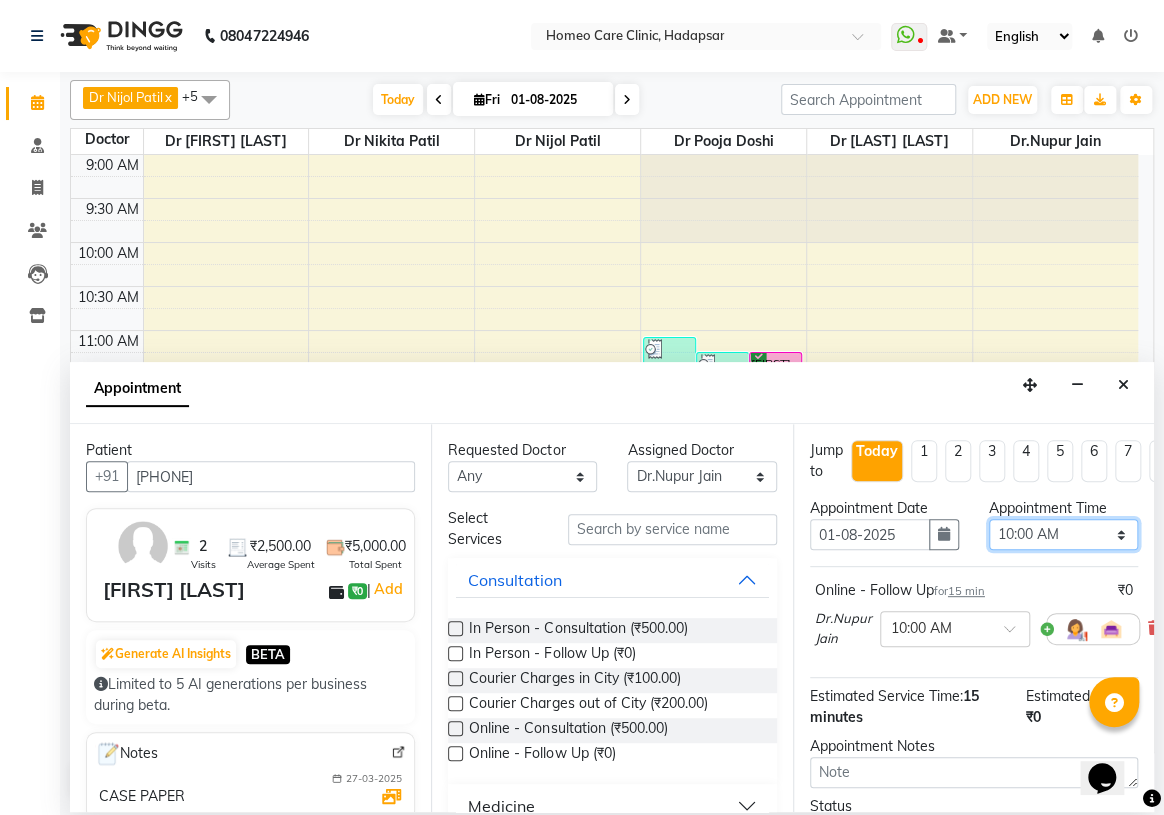 select on "745" 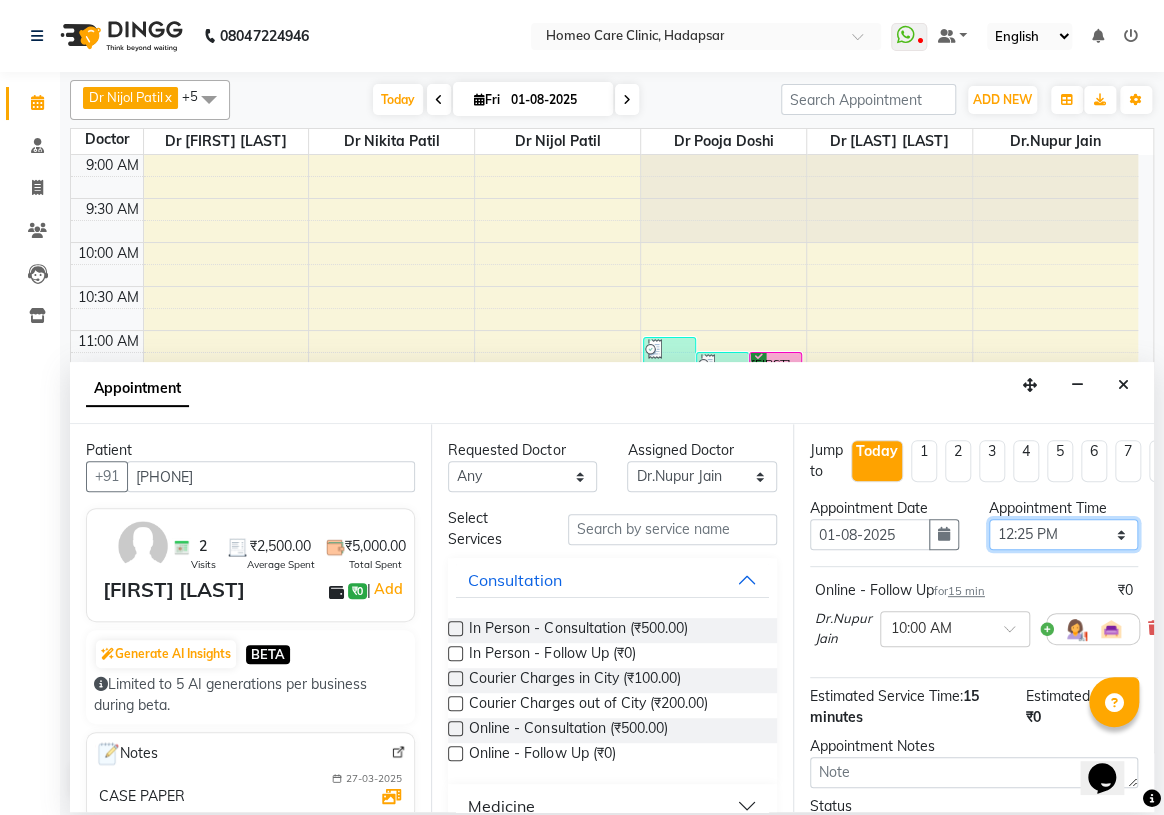 click on "Select 10:00 AM 10:05 AM 10:10 AM 10:15 AM 10:20 AM 10:25 AM 10:30 AM 10:35 AM 10:40 AM 10:45 AM 10:50 AM 10:55 AM 11:00 AM 11:05 AM 11:10 AM 11:15 AM 11:20 AM 11:25 AM 11:30 AM 11:35 AM 11:40 AM 11:45 AM 11:50 AM 11:55 AM 12:00 PM 12:05 PM 12:10 PM 12:15 PM 12:20 PM 12:25 PM 12:30 PM 12:35 PM 12:40 PM 12:45 PM 12:50 PM 12:55 PM 01:00 PM 01:05 PM 01:10 PM 01:15 PM 01:20 PM 01:25 PM 01:30 PM 01:35 PM 01:40 PM 01:45 PM 01:50 PM 01:55 PM 02:00 PM 02:05 PM 02:10 PM 02:15 PM 02:20 PM 02:25 PM 02:30 PM 02:35 PM 02:40 PM 02:45 PM 02:50 PM 02:55 PM 03:00 PM 03:05 PM 03:10 PM 03:15 PM 03:20 PM 03:25 PM 03:30 PM 03:35 PM 03:40 PM 03:45 PM 03:50 PM 03:55 PM 04:00 PM 04:05 PM 04:10 PM 04:15 PM 04:20 PM 04:25 PM 04:30 PM 04:35 PM 04:40 PM 04:45 PM 04:50 PM 04:55 PM 05:00 PM 05:05 PM 05:10 PM 05:15 PM 05:20 PM 05:25 PM 05:30 PM 05:35 PM 05:40 PM 05:45 PM 05:50 PM 05:55 PM 06:00 PM 06:05 PM 06:10 PM 06:15 PM 06:20 PM 06:25 PM 06:30 PM 06:35 PM 06:40 PM 06:45 PM 06:50 PM 06:55 PM 07:00 PM 07:05 PM 07:10 PM 07:15 PM 07:20 PM" at bounding box center [1063, 534] 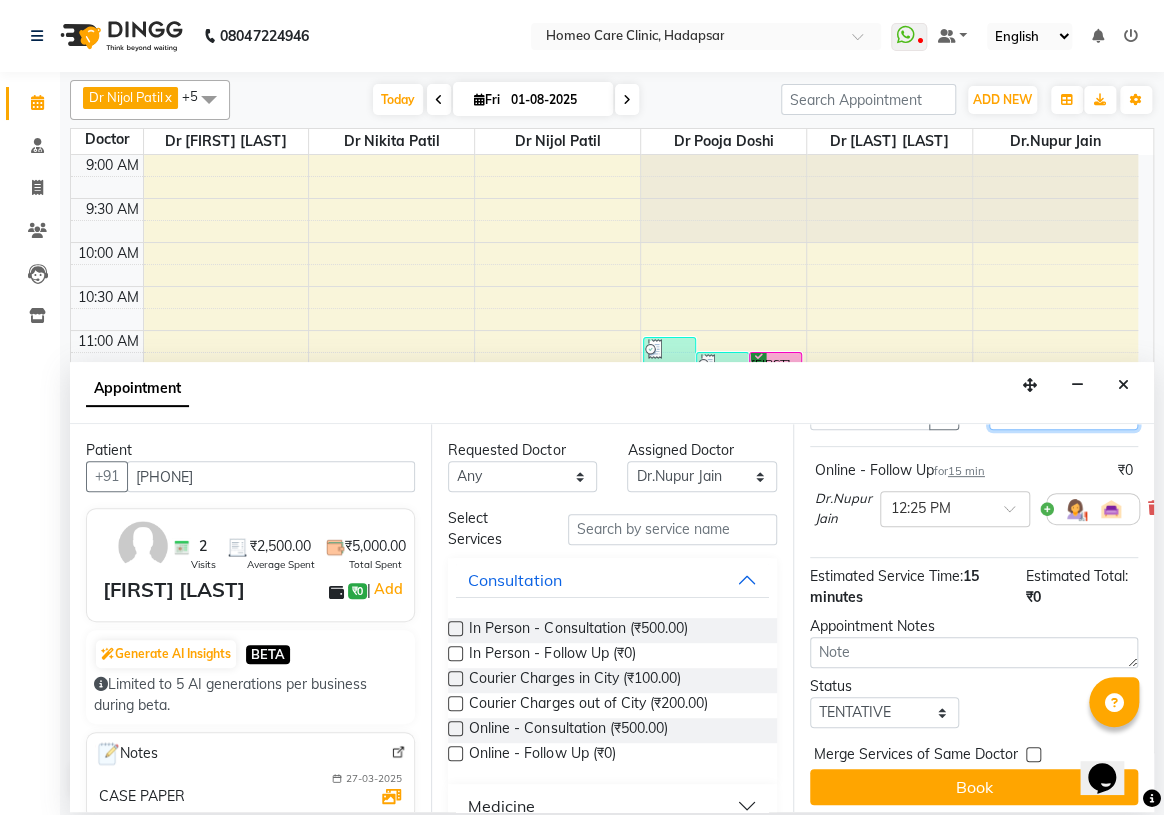 scroll, scrollTop: 141, scrollLeft: 0, axis: vertical 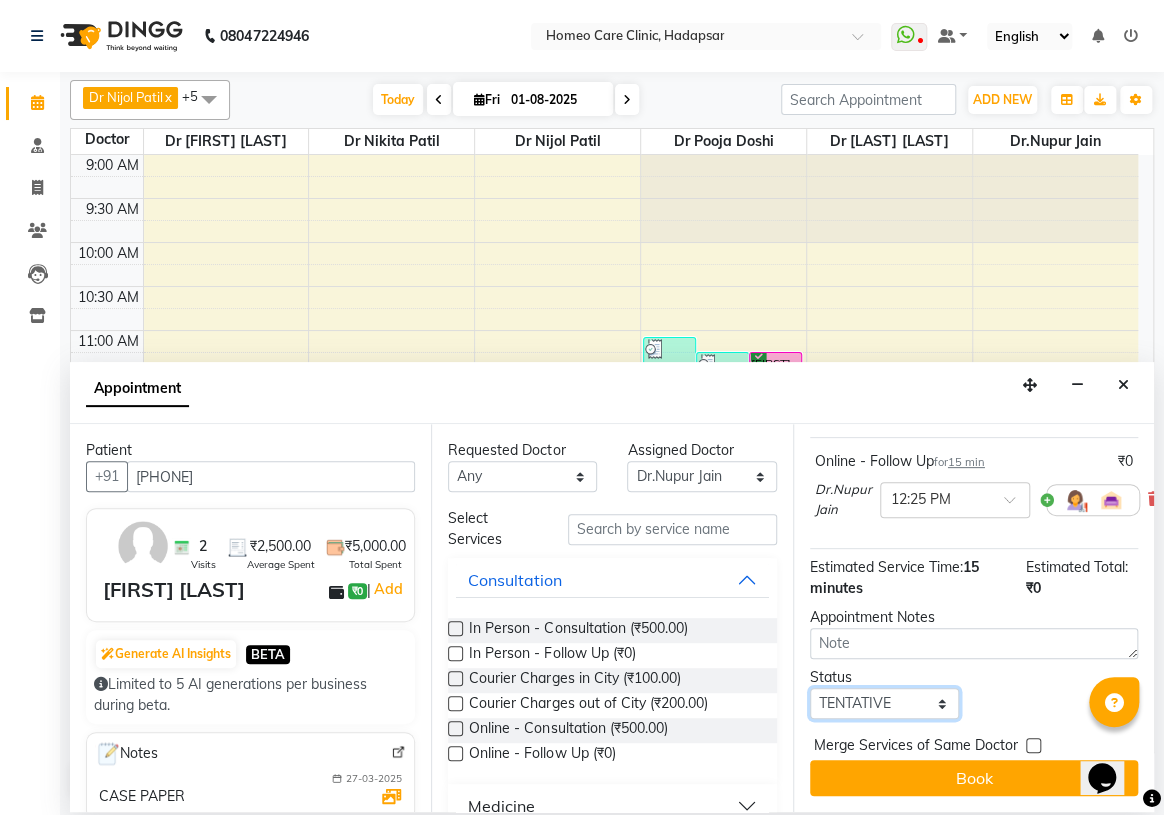 click on "Select TENTATIVE CONFIRM CHECK-IN UPCOMING" at bounding box center [884, 703] 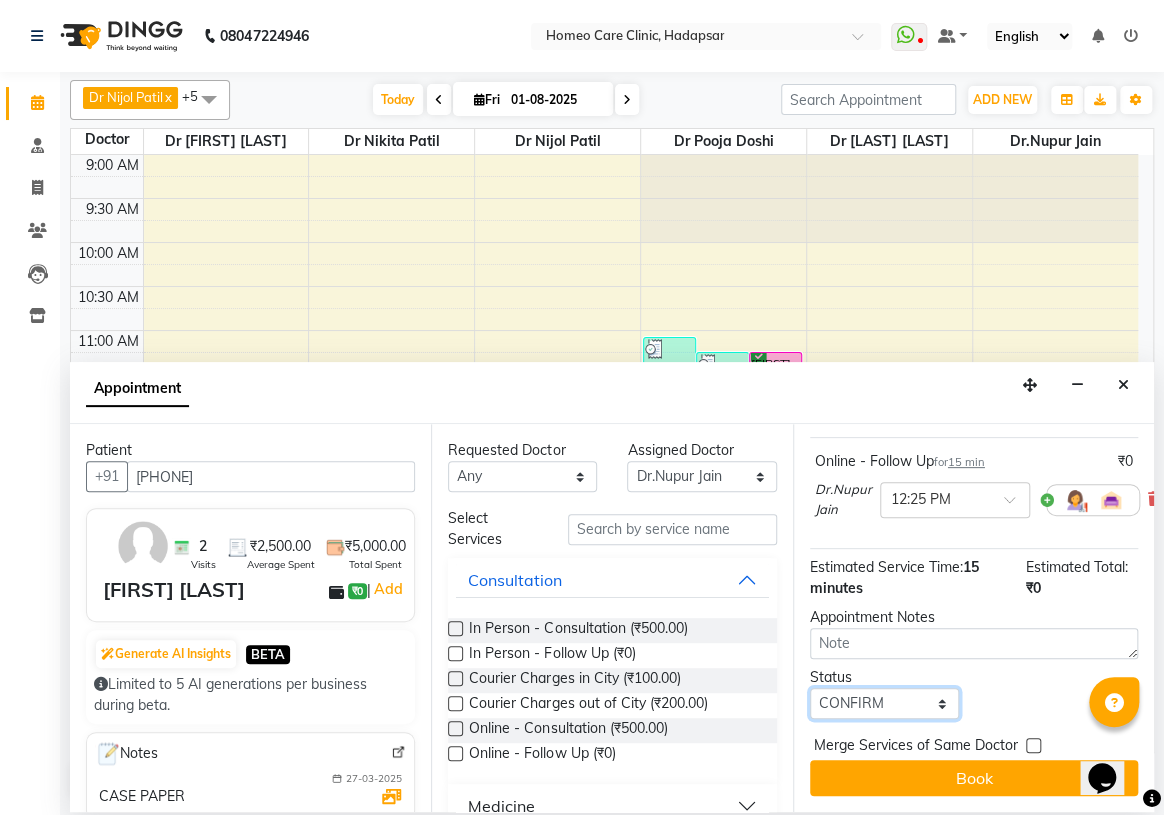 click on "Select TENTATIVE CONFIRM CHECK-IN UPCOMING" at bounding box center [884, 703] 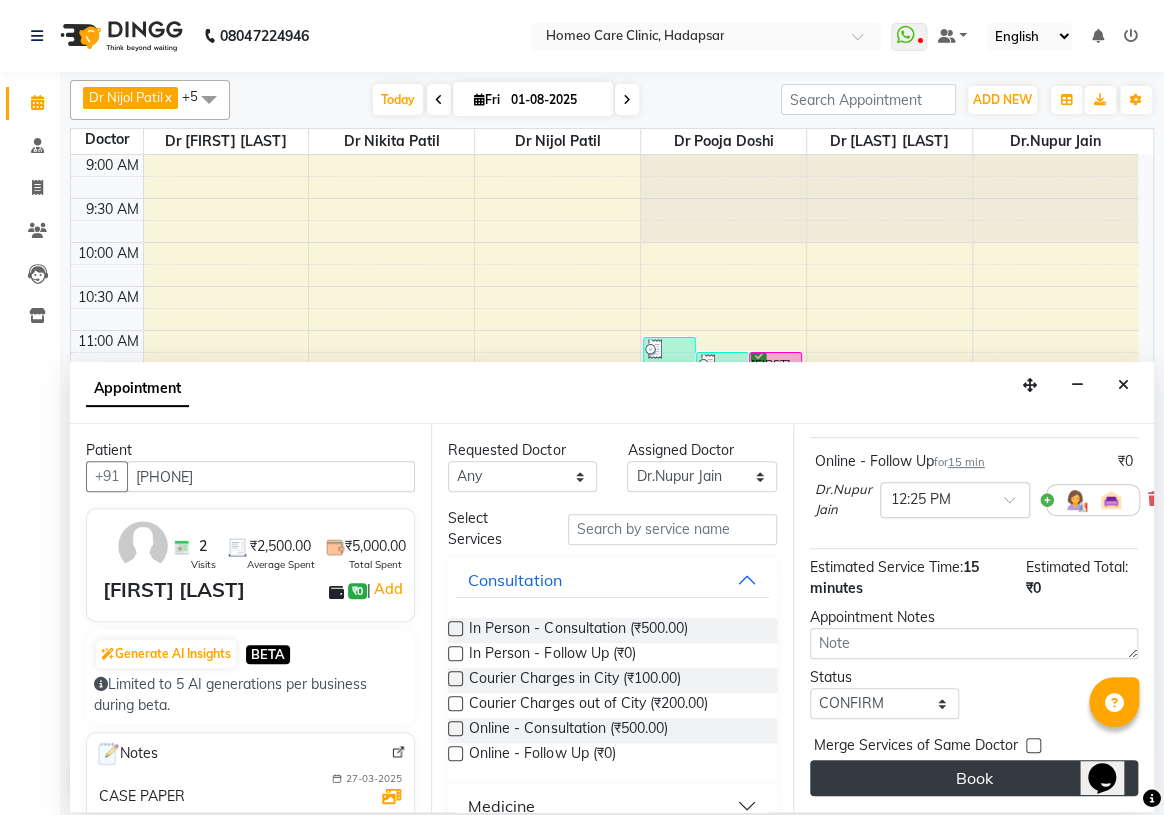 click on "Book" at bounding box center [974, 778] 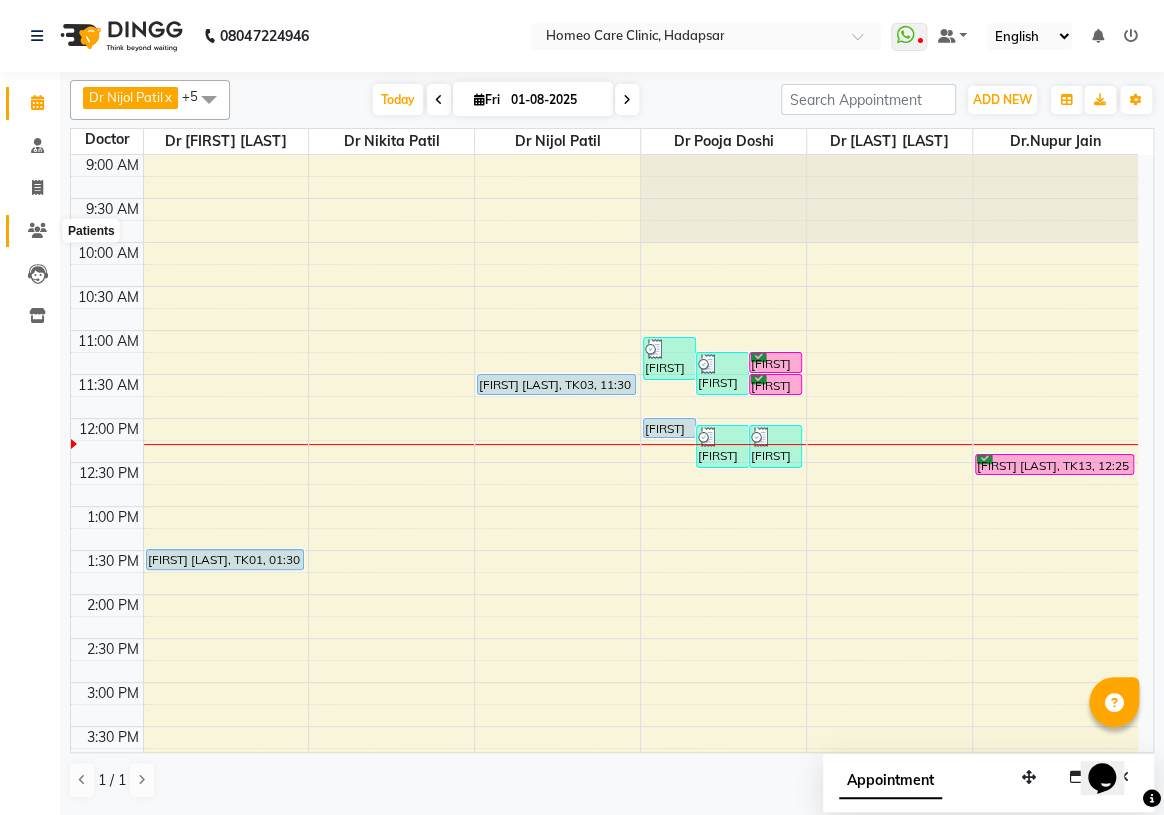 click 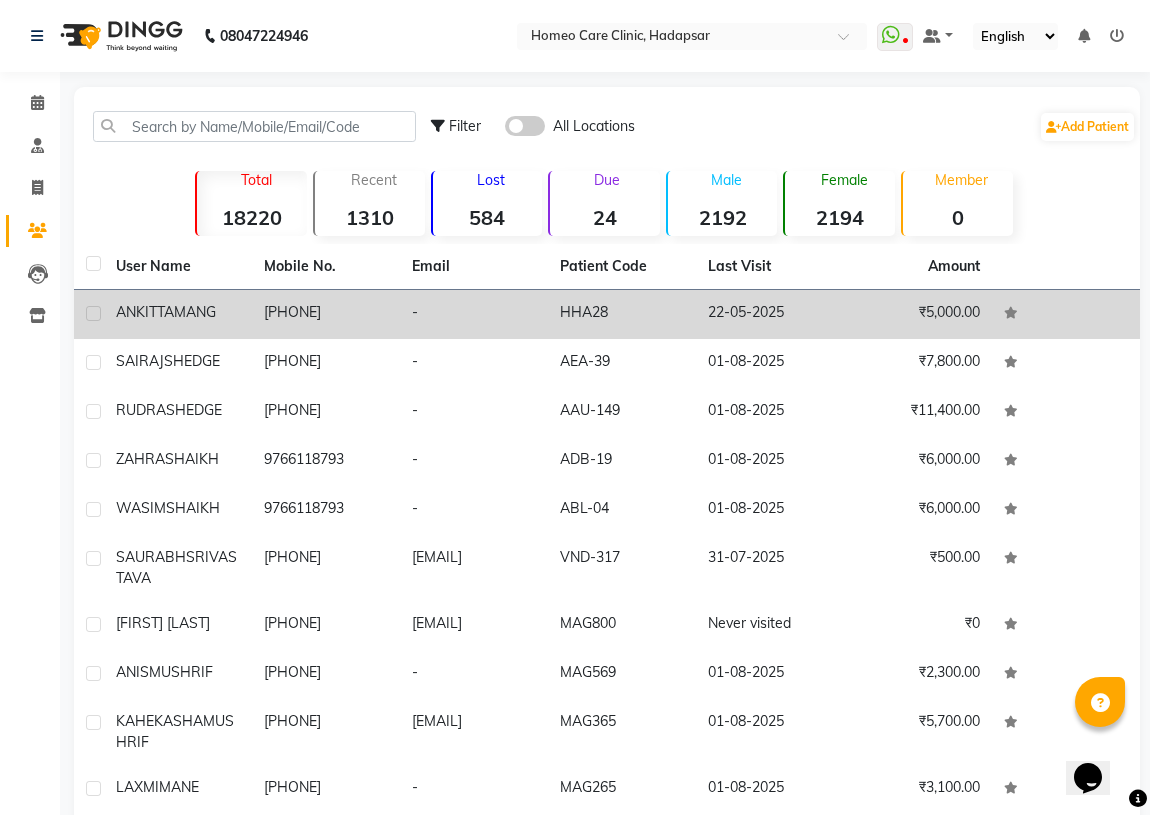 drag, startPoint x: 250, startPoint y: 310, endPoint x: 246, endPoint y: 295, distance: 15.524175 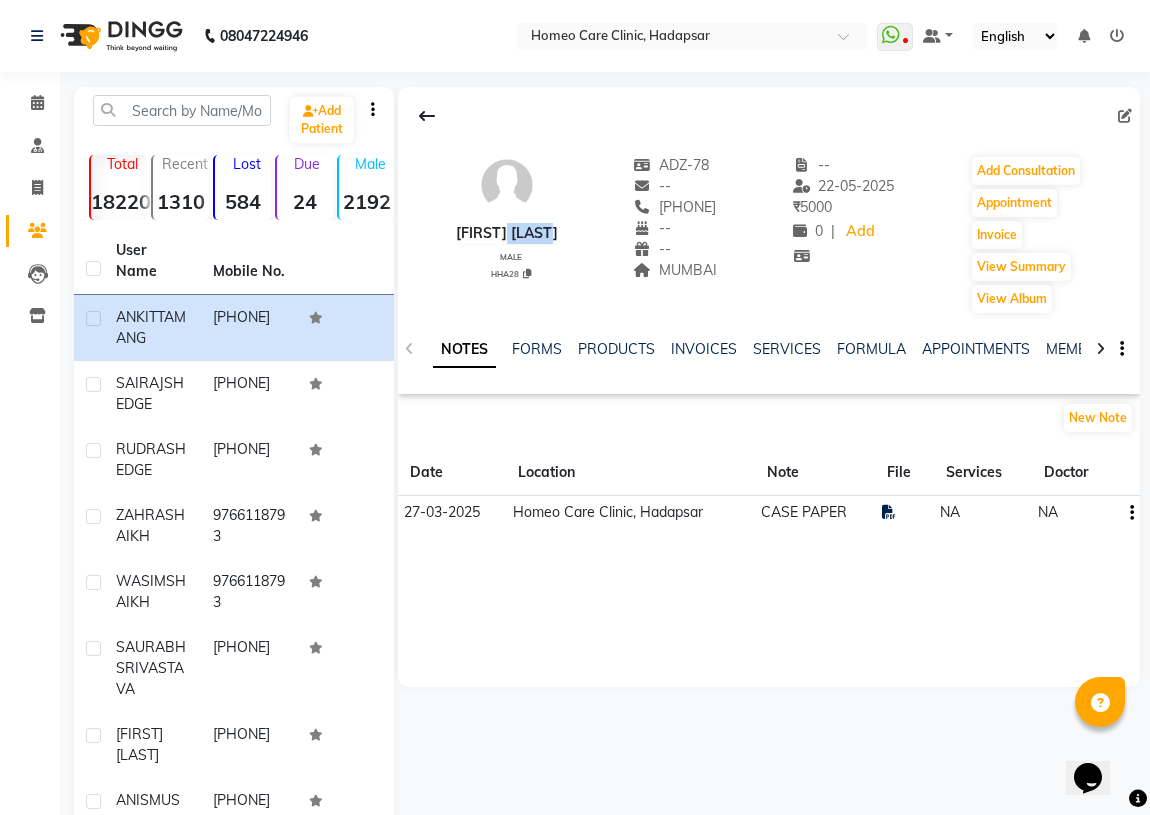 drag, startPoint x: 499, startPoint y: 229, endPoint x: 573, endPoint y: 231, distance: 74.02702 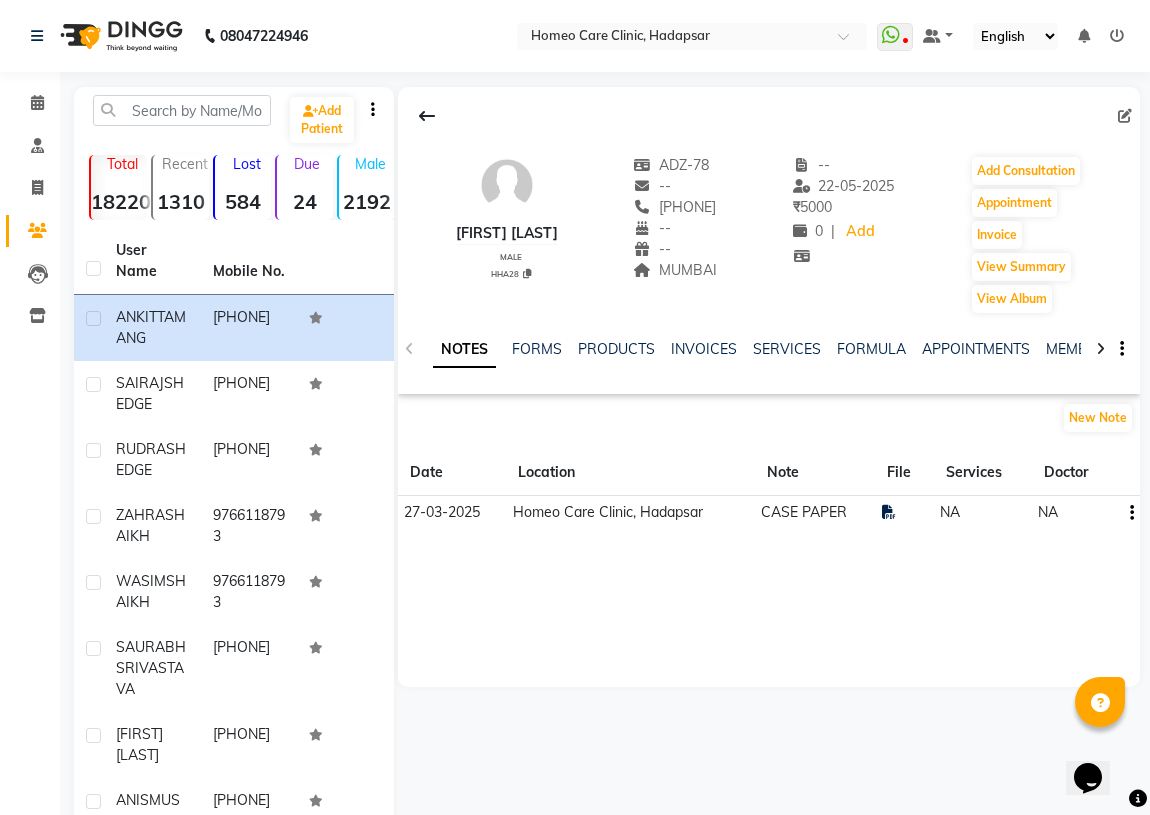 click on "ADZ-78 -- [PHONE] -- -- MUMBAI -- 22-05-2025" 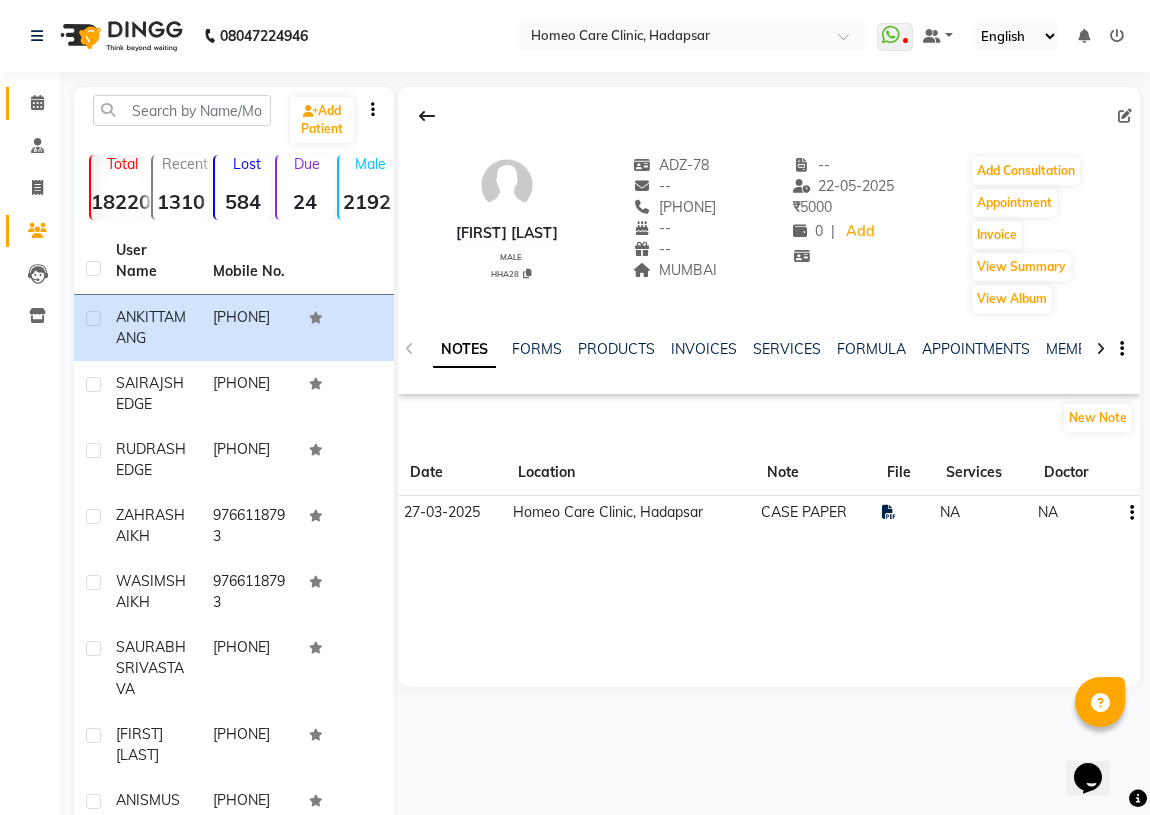 click on "Calendar" 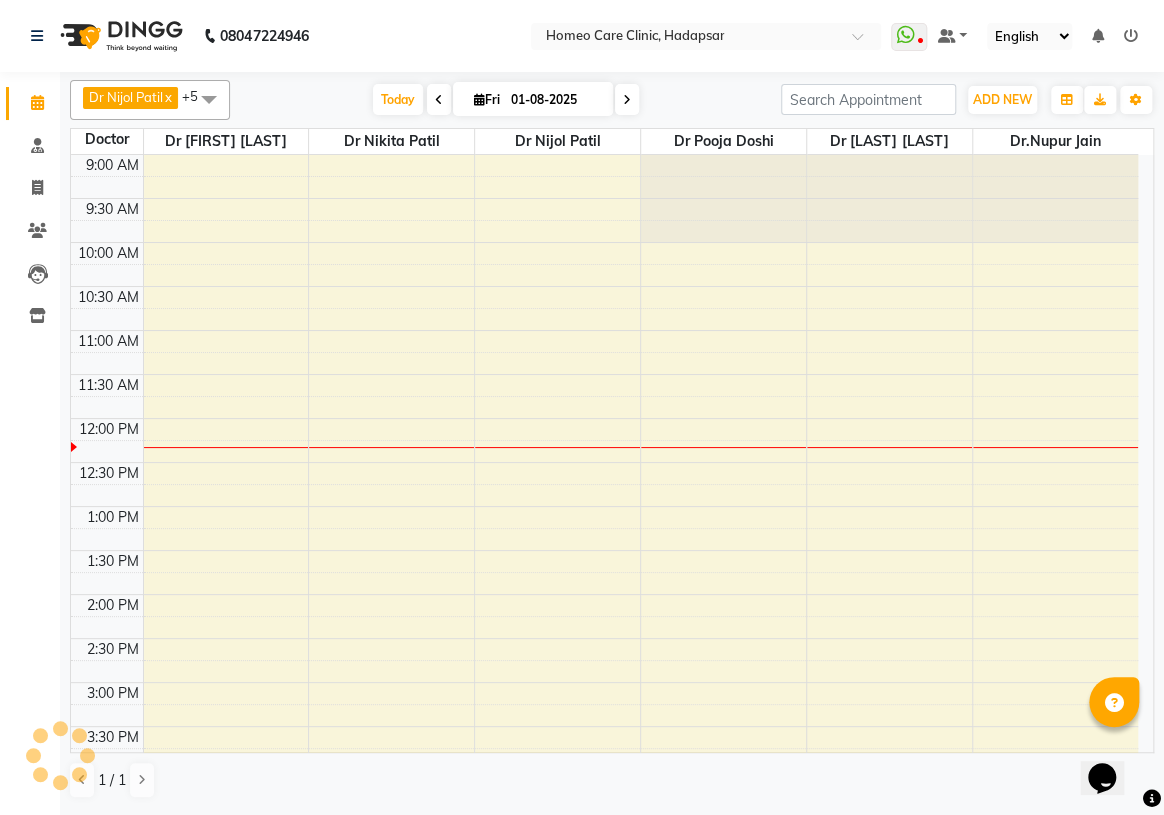 scroll, scrollTop: 0, scrollLeft: 0, axis: both 